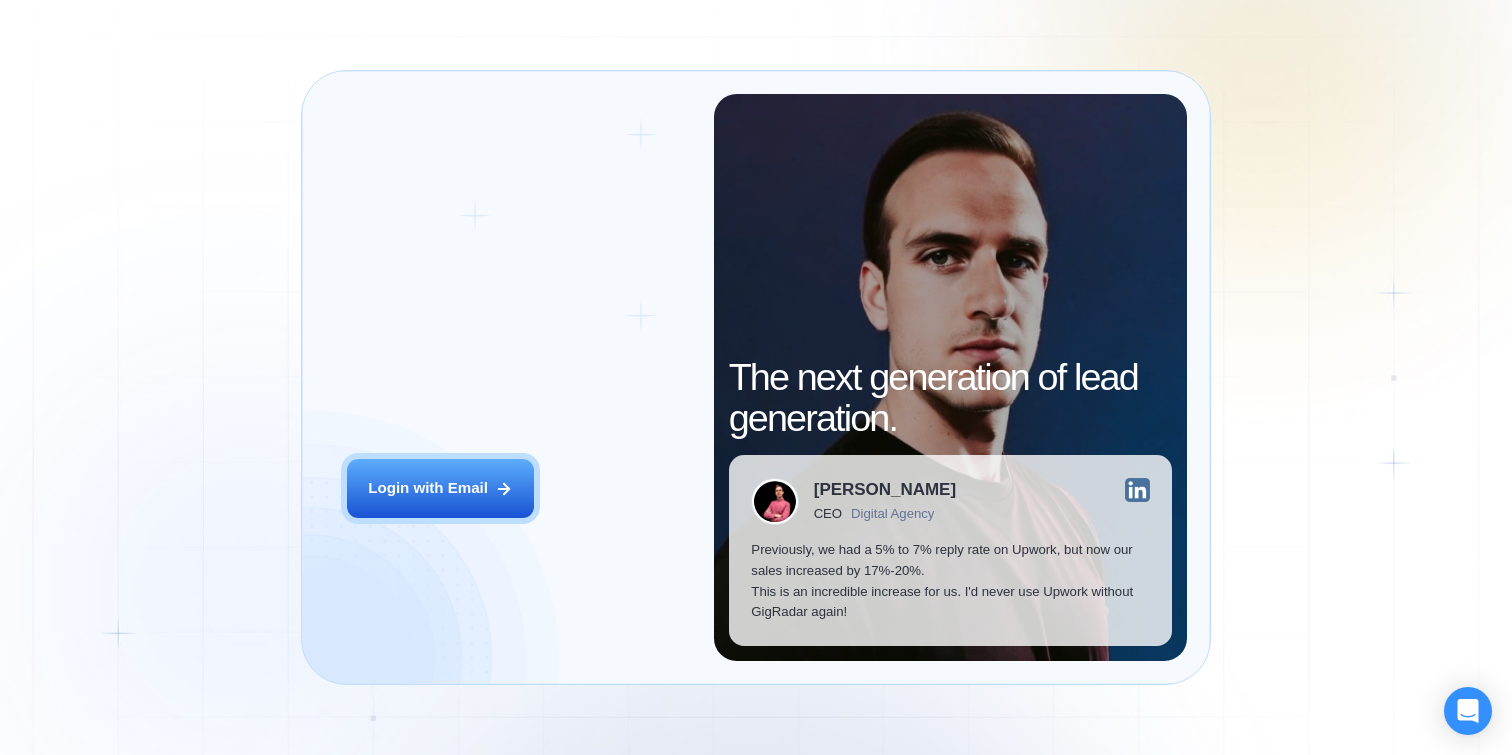 scroll, scrollTop: 0, scrollLeft: 0, axis: both 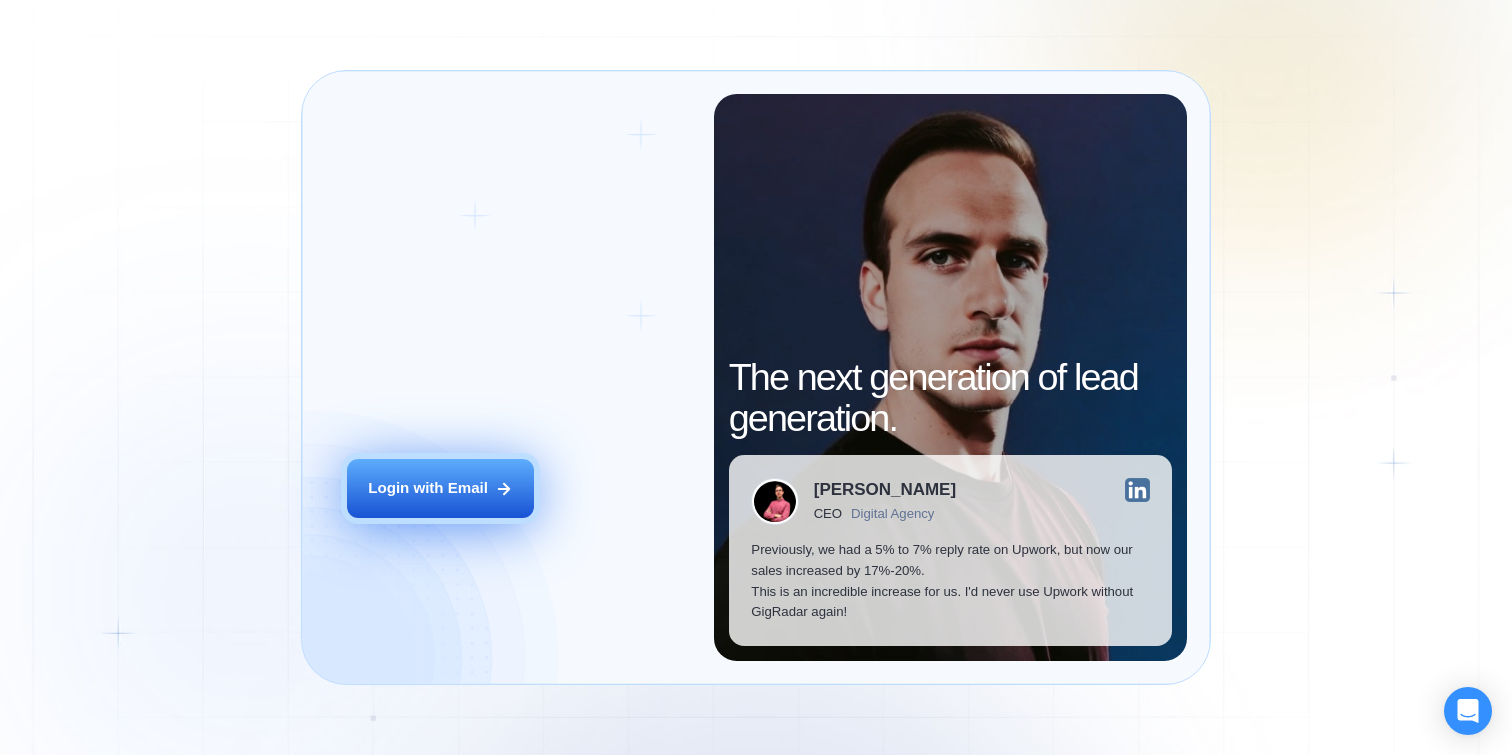 click on "Login with Email" at bounding box center [428, 488] 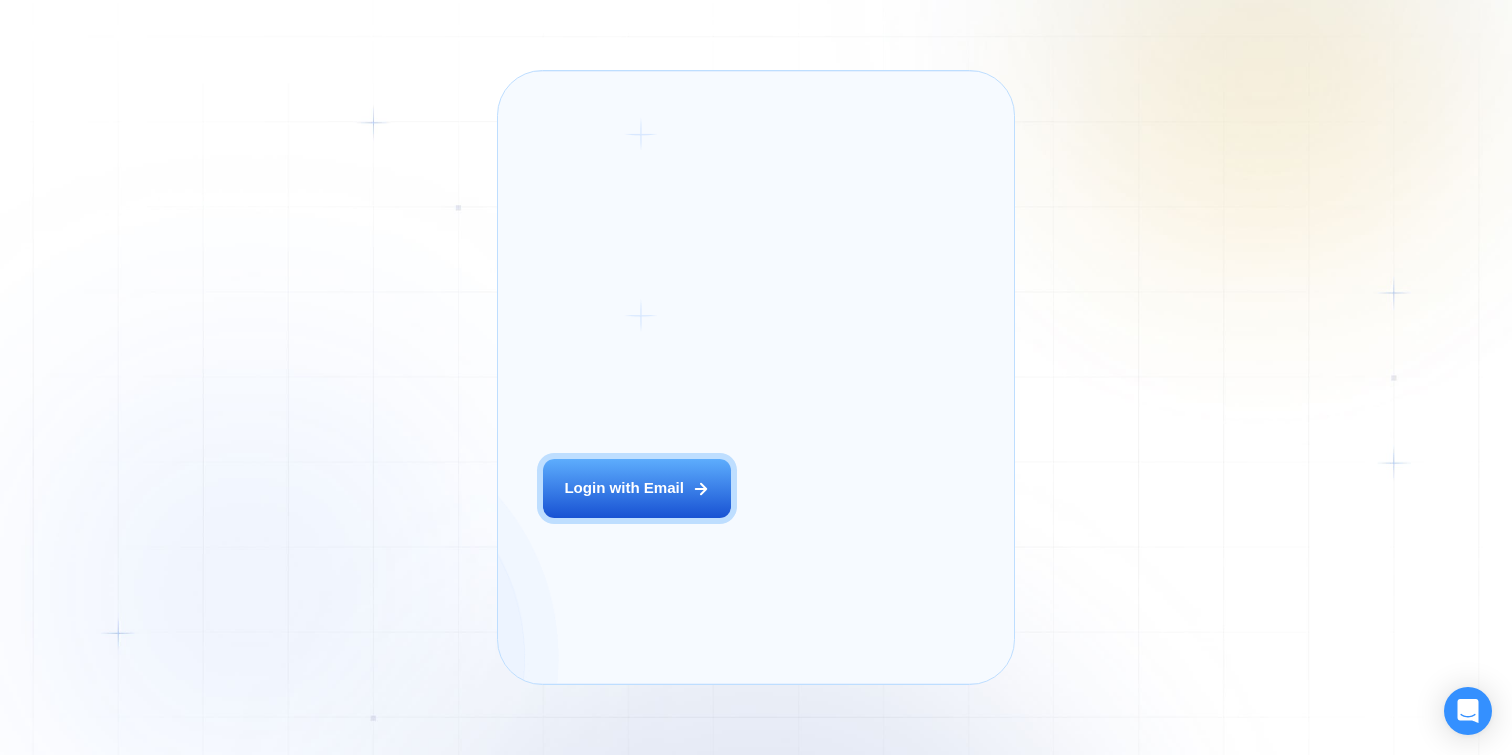 scroll, scrollTop: 0, scrollLeft: 0, axis: both 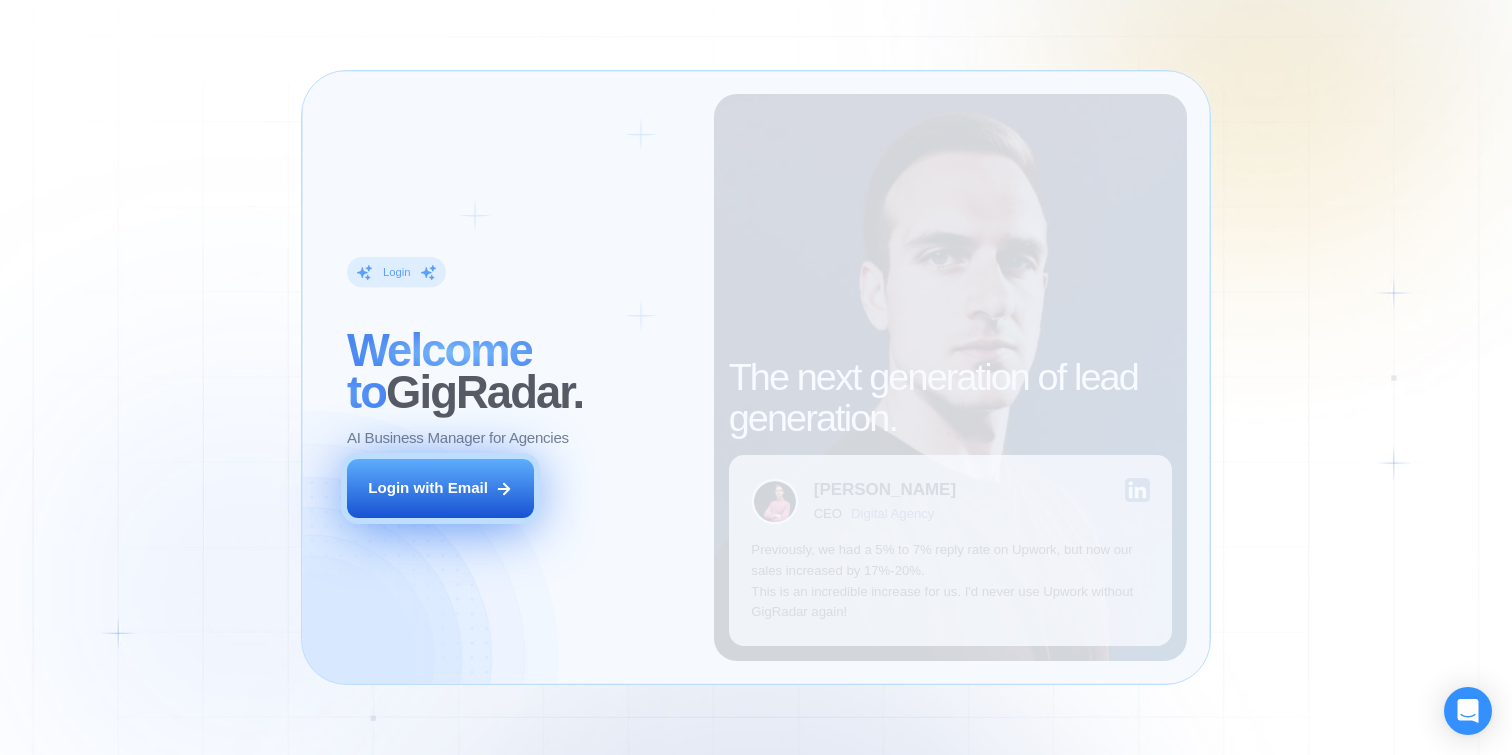 click on "Login with Email" at bounding box center (440, 488) 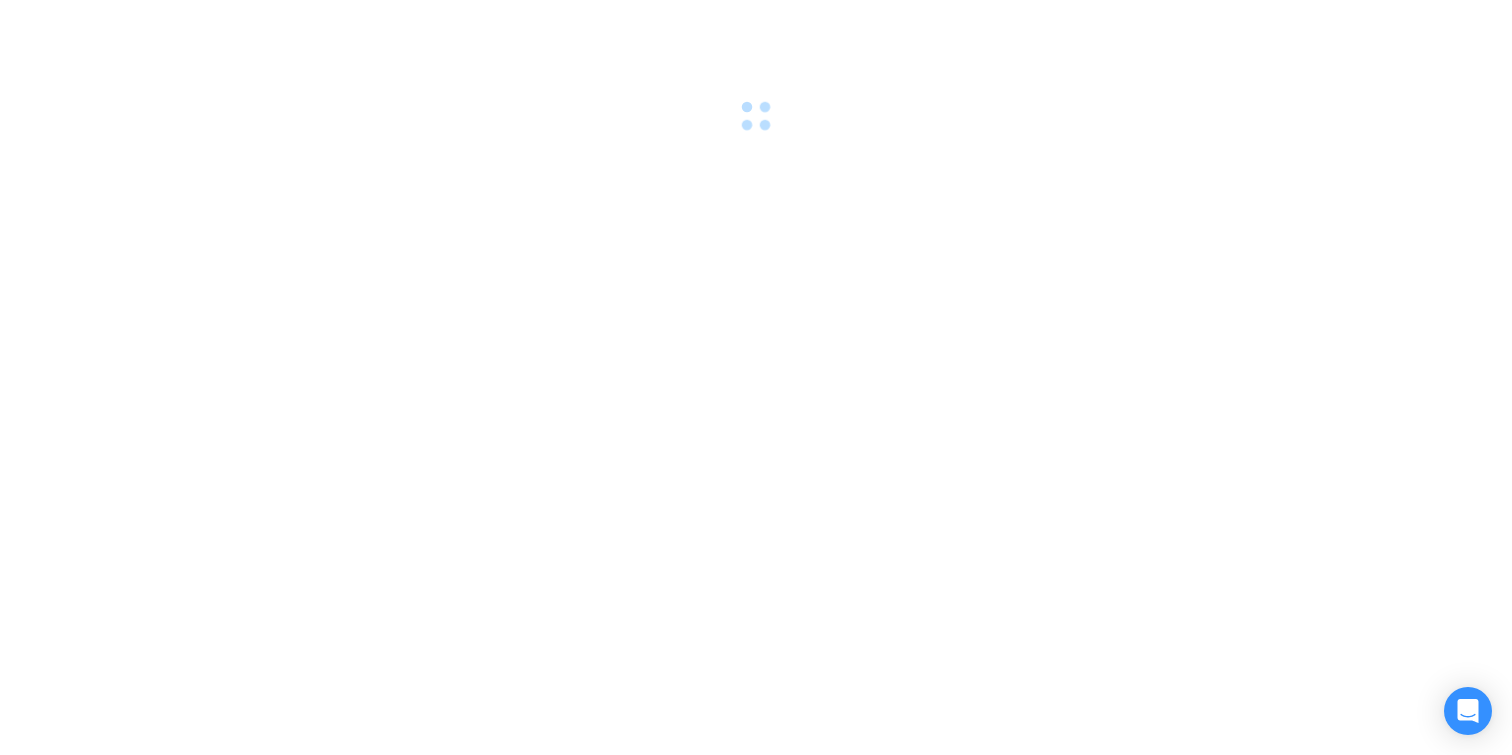 scroll, scrollTop: 0, scrollLeft: 0, axis: both 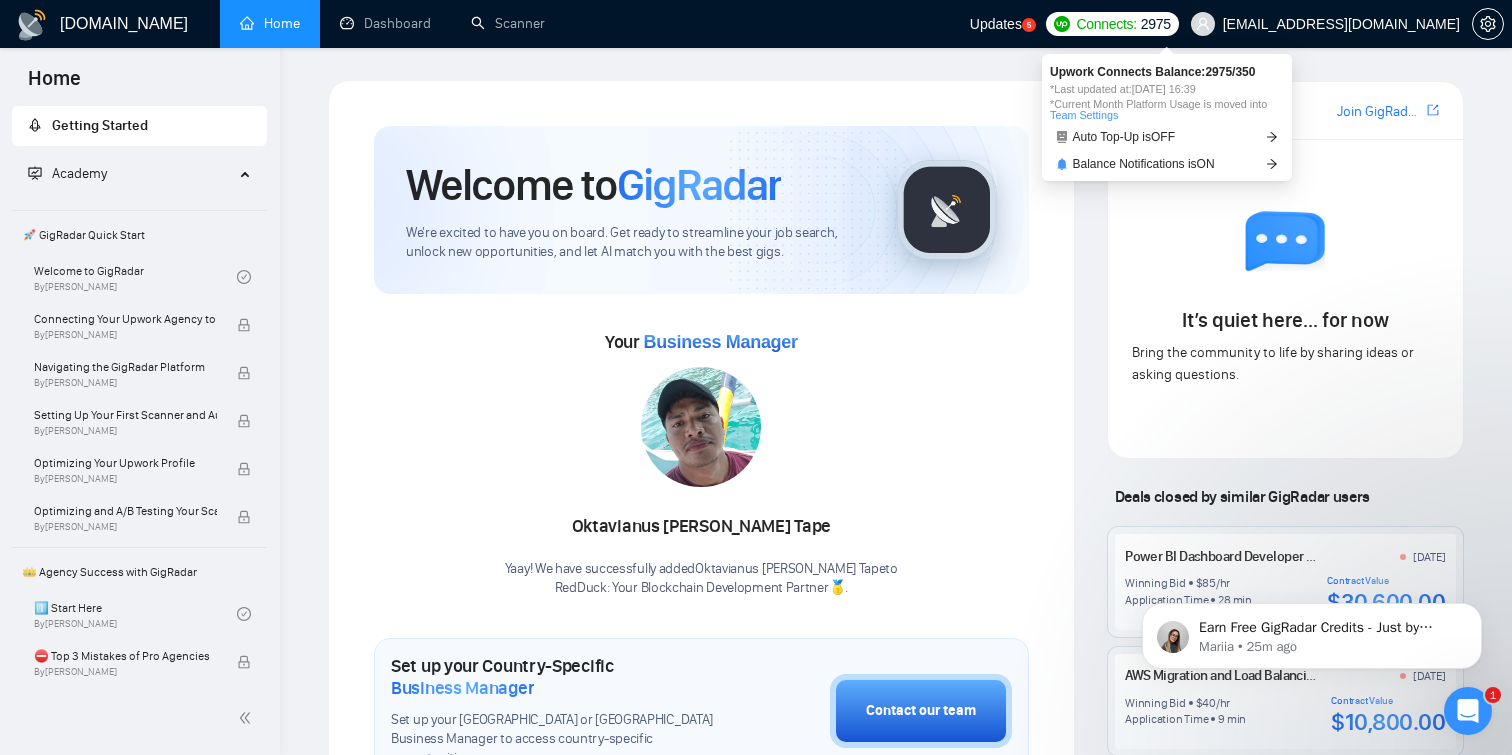 click on "[EMAIL_ADDRESS][DOMAIN_NAME]" at bounding box center (1325, 24) 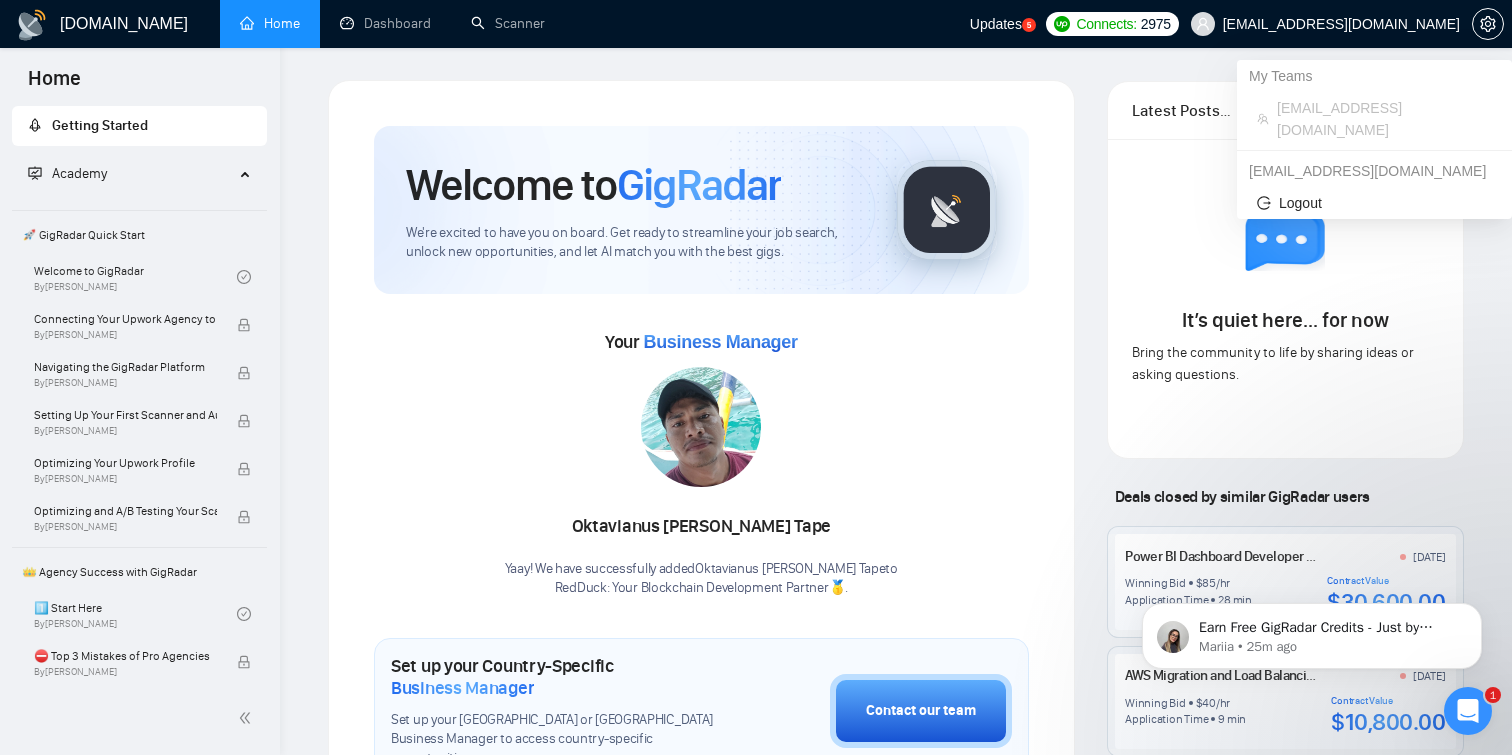 click on "My Teams" at bounding box center (1374, 76) 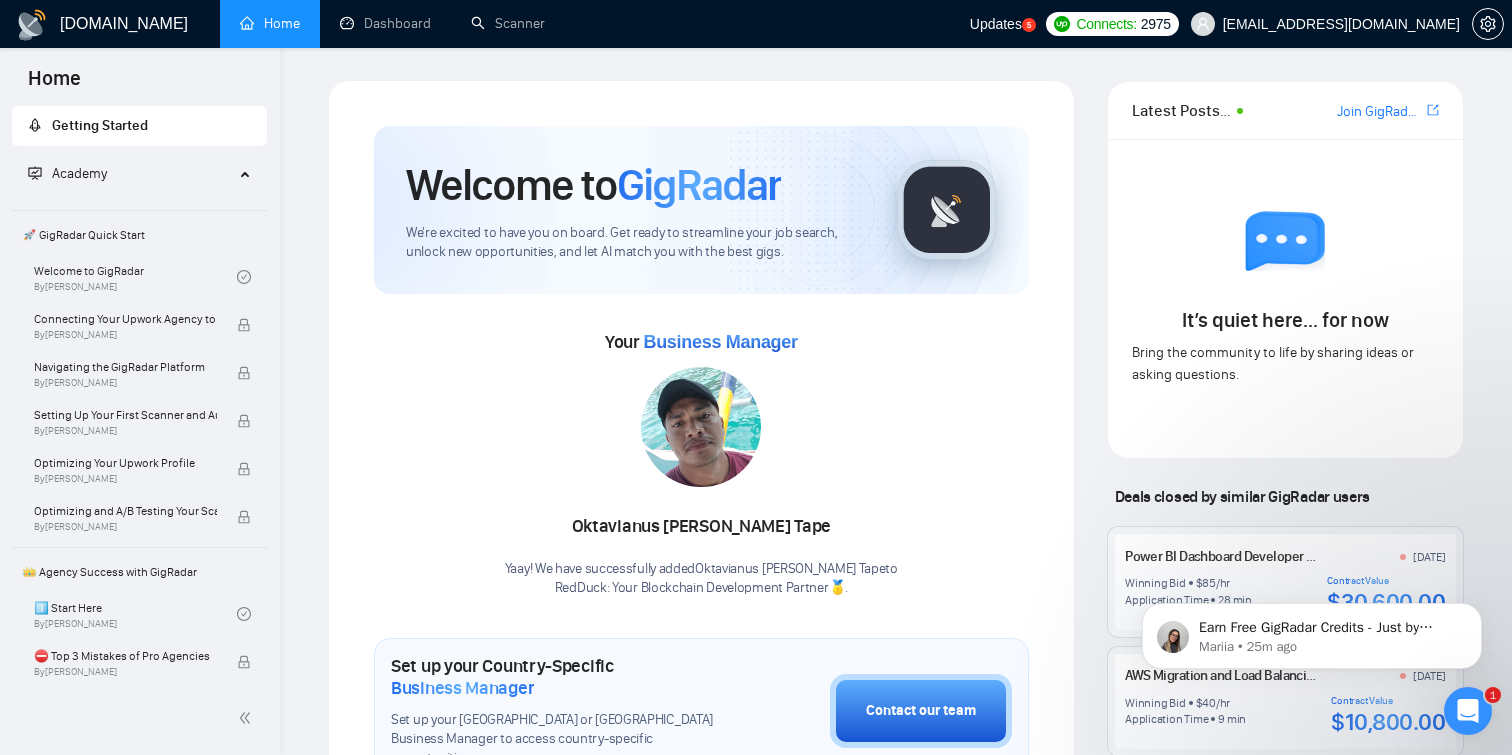click on "Academy" at bounding box center (131, 174) 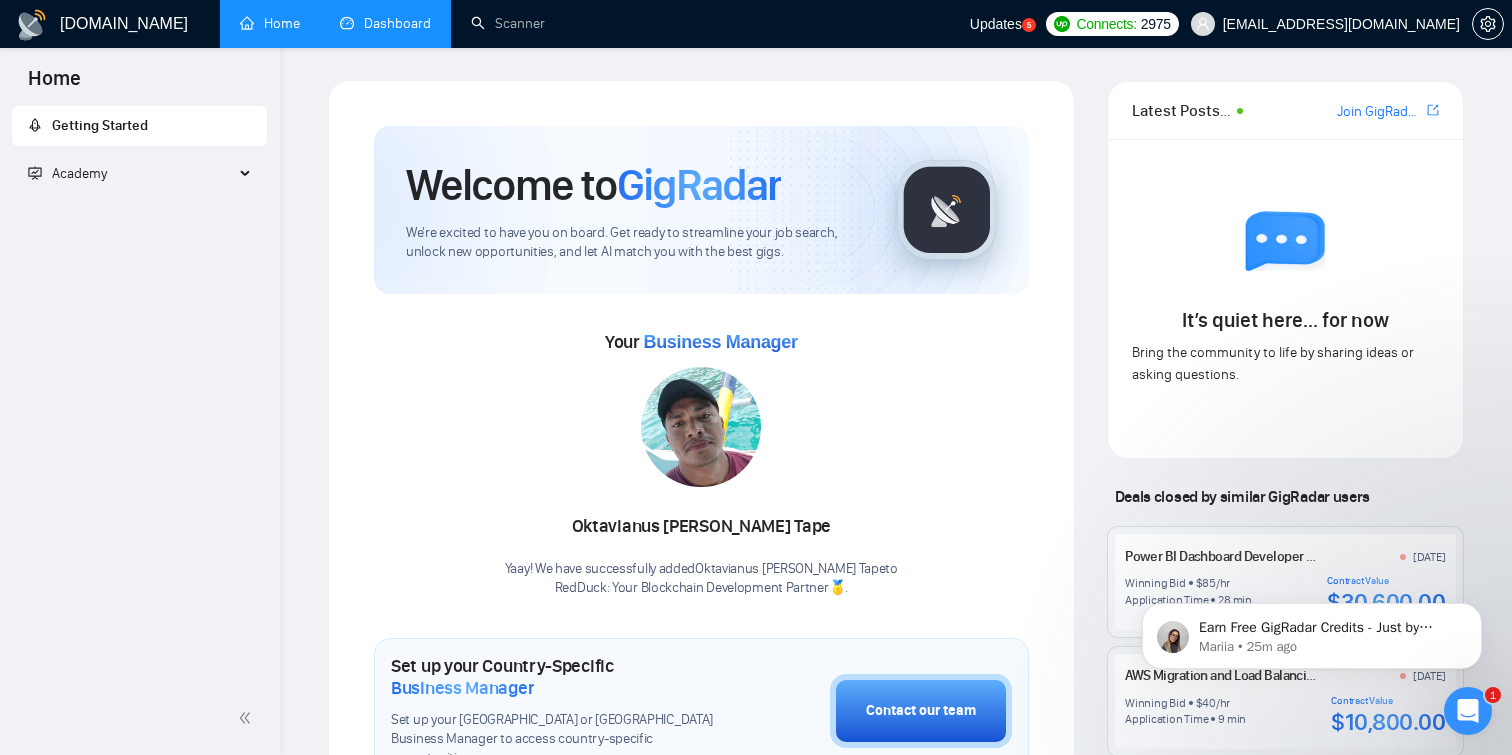 click on "Dashboard" at bounding box center (385, 23) 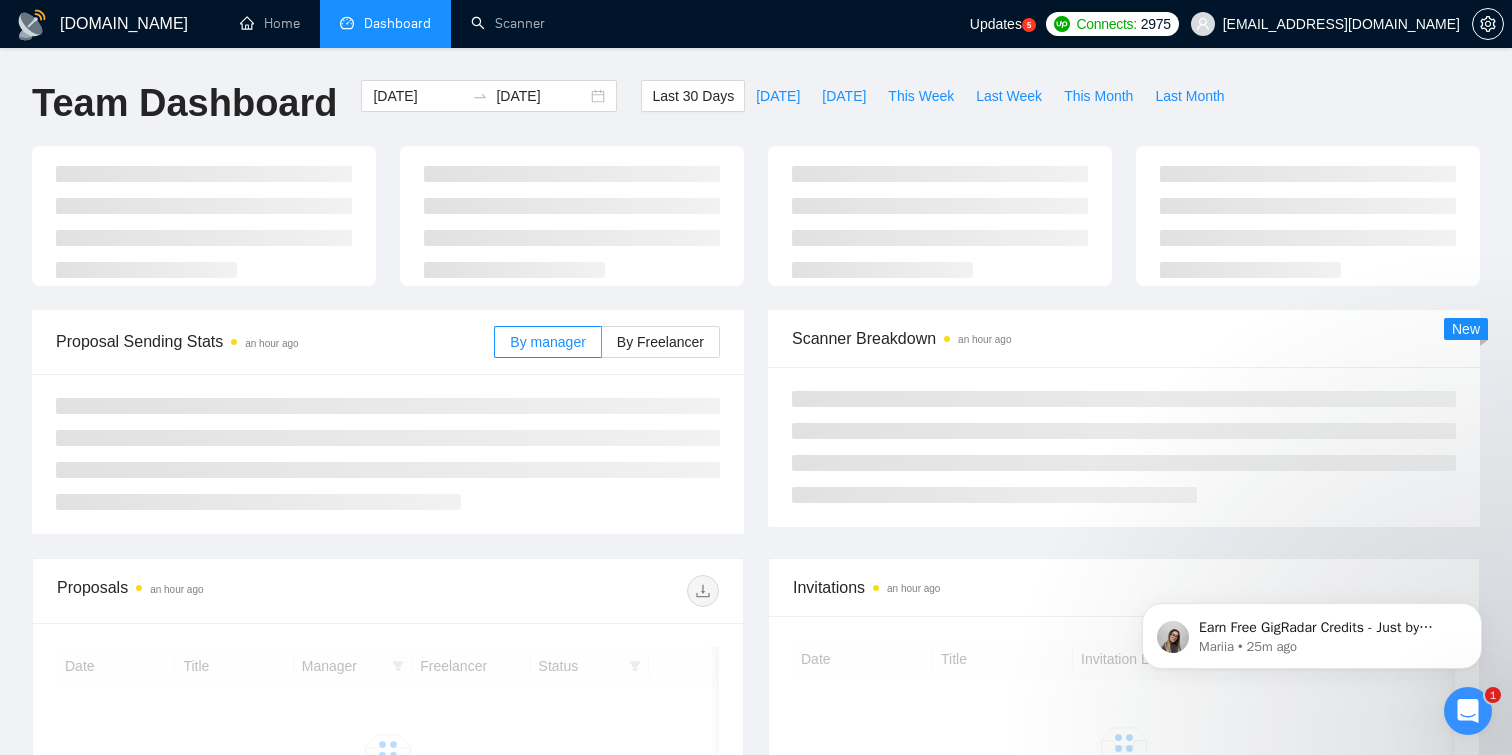 click on "Team Dashboard" at bounding box center [184, 103] 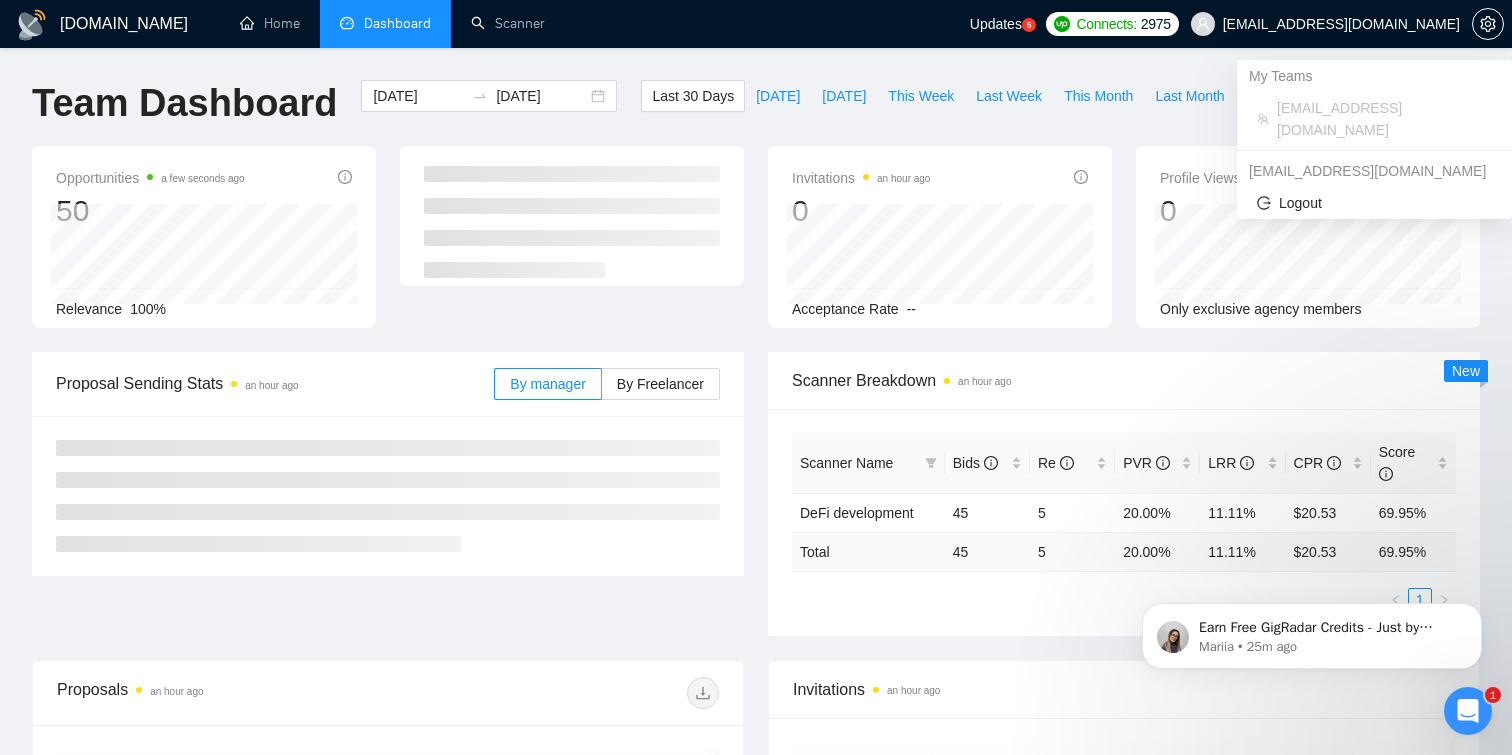 click on "[EMAIL_ADDRESS][DOMAIN_NAME]" at bounding box center (1341, 24) 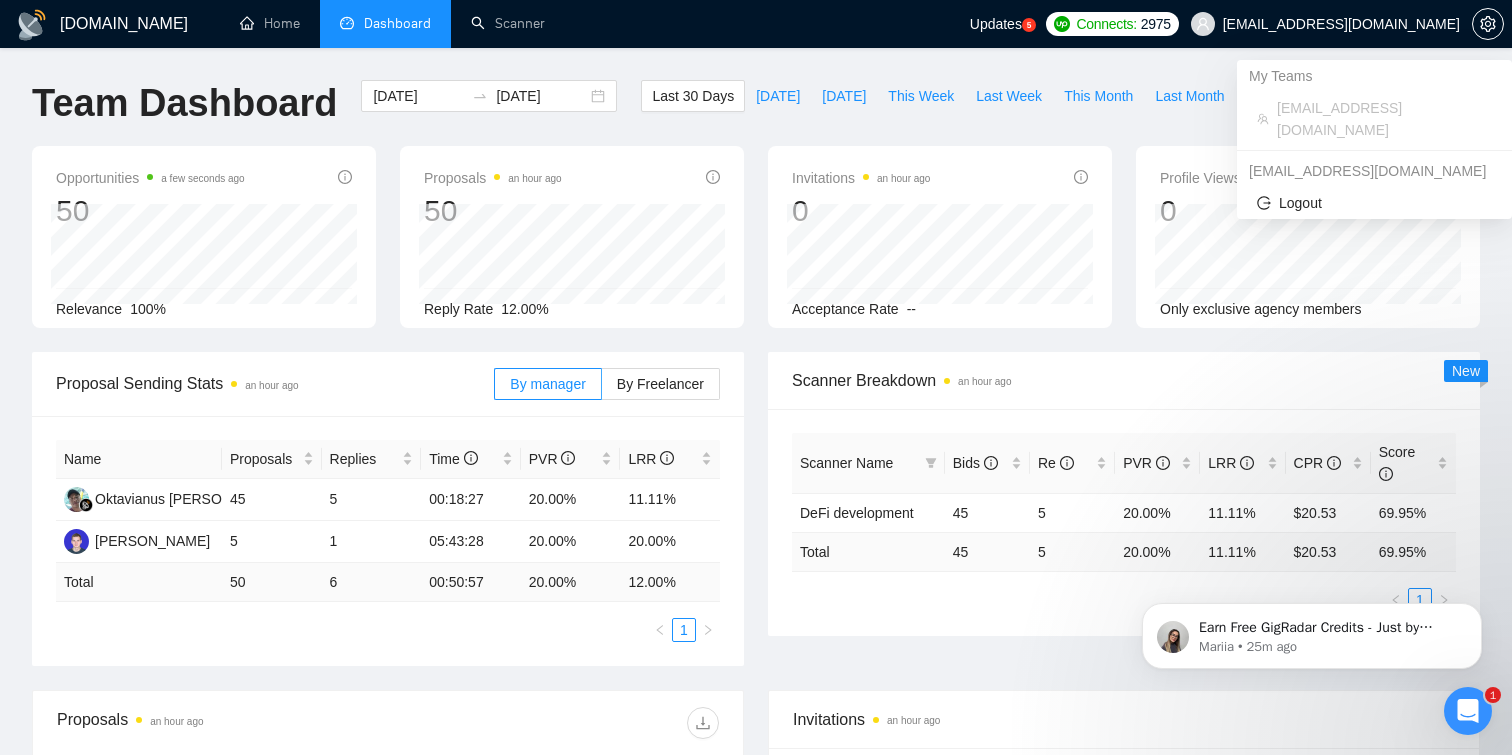 click on "[EMAIL_ADDRESS][DOMAIN_NAME]" at bounding box center [1374, 171] 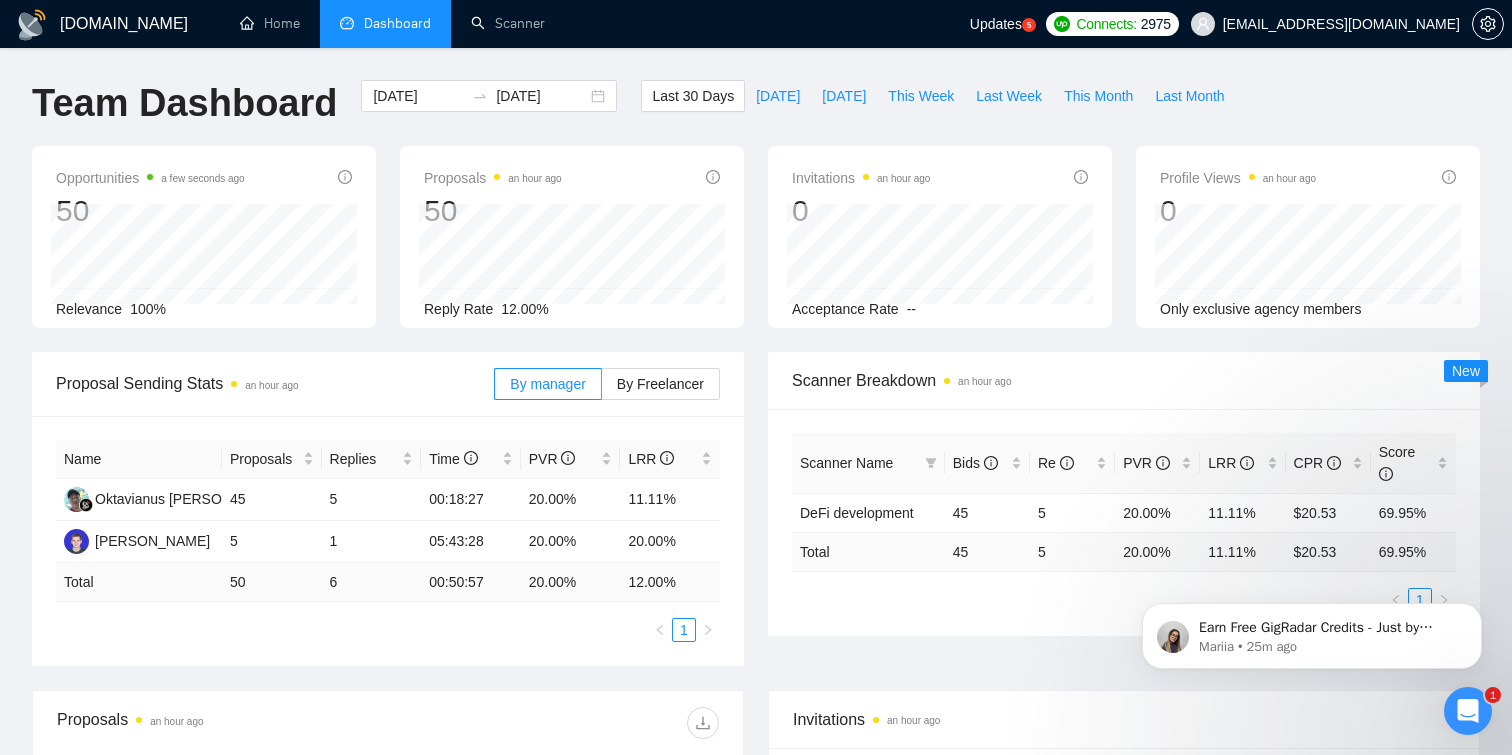 click on "[DOMAIN_NAME] Home Dashboard Scanner Updates
5
Connects: 2975 [EMAIL_ADDRESS][DOMAIN_NAME] Team Dashboard [DATE] [DATE] Last 30 Days [DATE] [DATE] This Week Last Week This Month Last Month Opportunities a few seconds ago 50   Relevance 100% Proposals an hour ago 50   Reply Rate 12.00% Invitations an hour ago 0   Acceptance Rate -- Profile Views an hour ago 0   Only exclusive agency members Proposal Sending Stats an hour ago By manager By Freelancer Name Proposals Replies Time   PVR   LRR   Oktavianus [PERSON_NAME] Tape 45 5 00:18:27 20.00% 11.11% [PERSON_NAME] 5 1 05:43:28 20.00% 20.00% Total 50 6 00:50:57 20.00 % 12.00 % 1 Scanner Breakdown an hour ago Scanner Name Bids   Re   PVR   LRR   CPR   Score   DeFi development 45 5 20.00% 11.11% $20.53 69.95% Total 45 5 20.00 % 11.11 % $ 20.53 69.95 % 1 New Proposals an hour ago Date Title Manager Freelancer Status               [DATE] 02:56 Senior Blockchain Developer Oktavianus [PERSON_NAME] Tape [PERSON_NAME]" at bounding box center (756, 740) 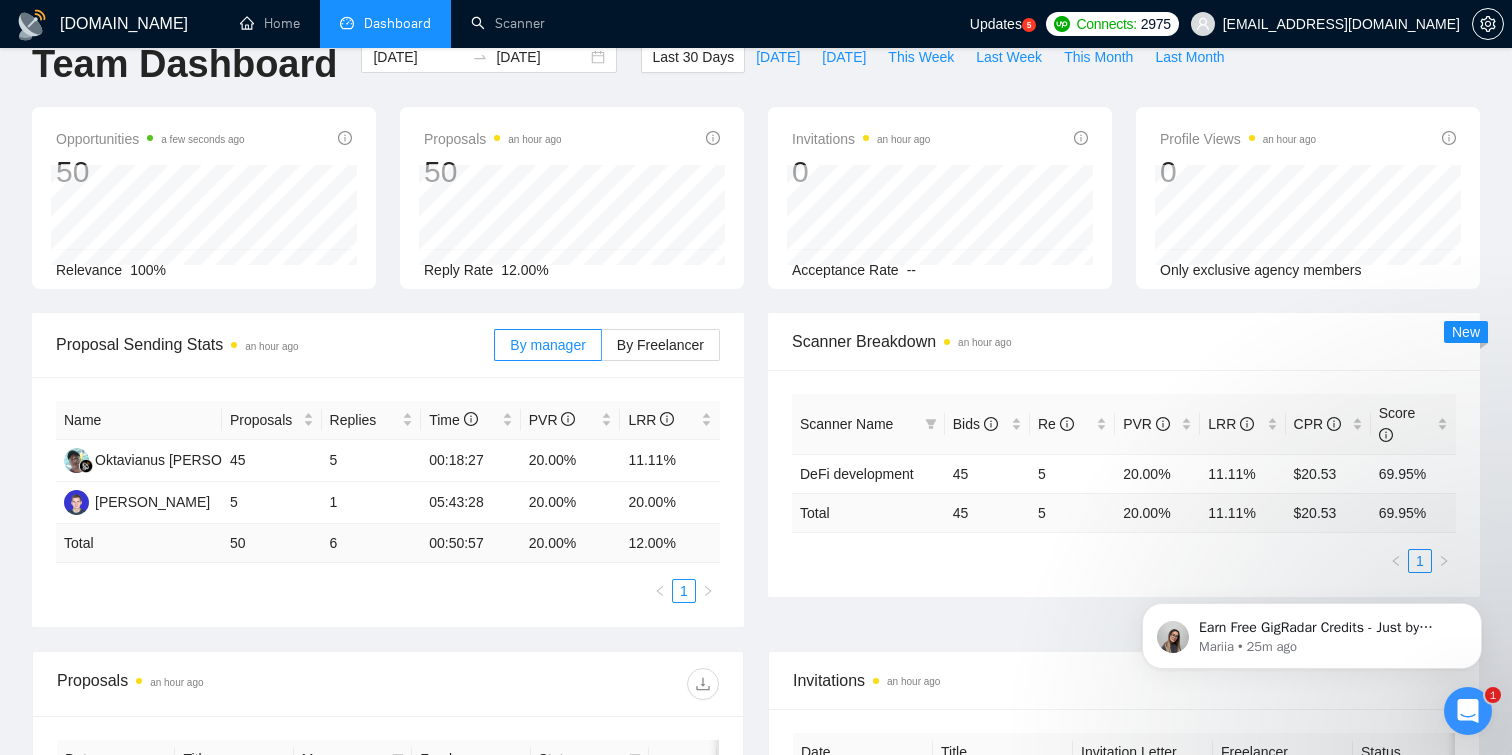 scroll, scrollTop: 41, scrollLeft: 0, axis: vertical 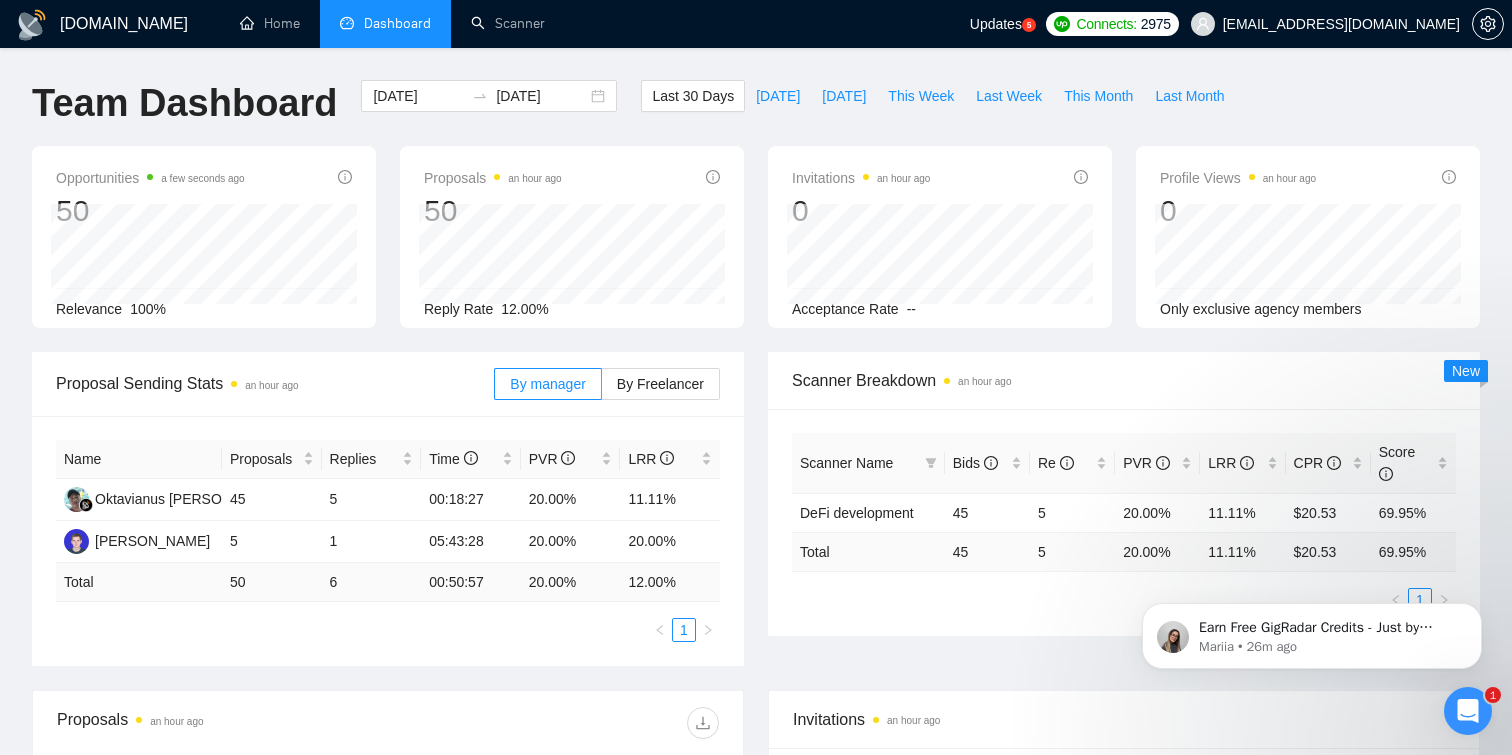 click 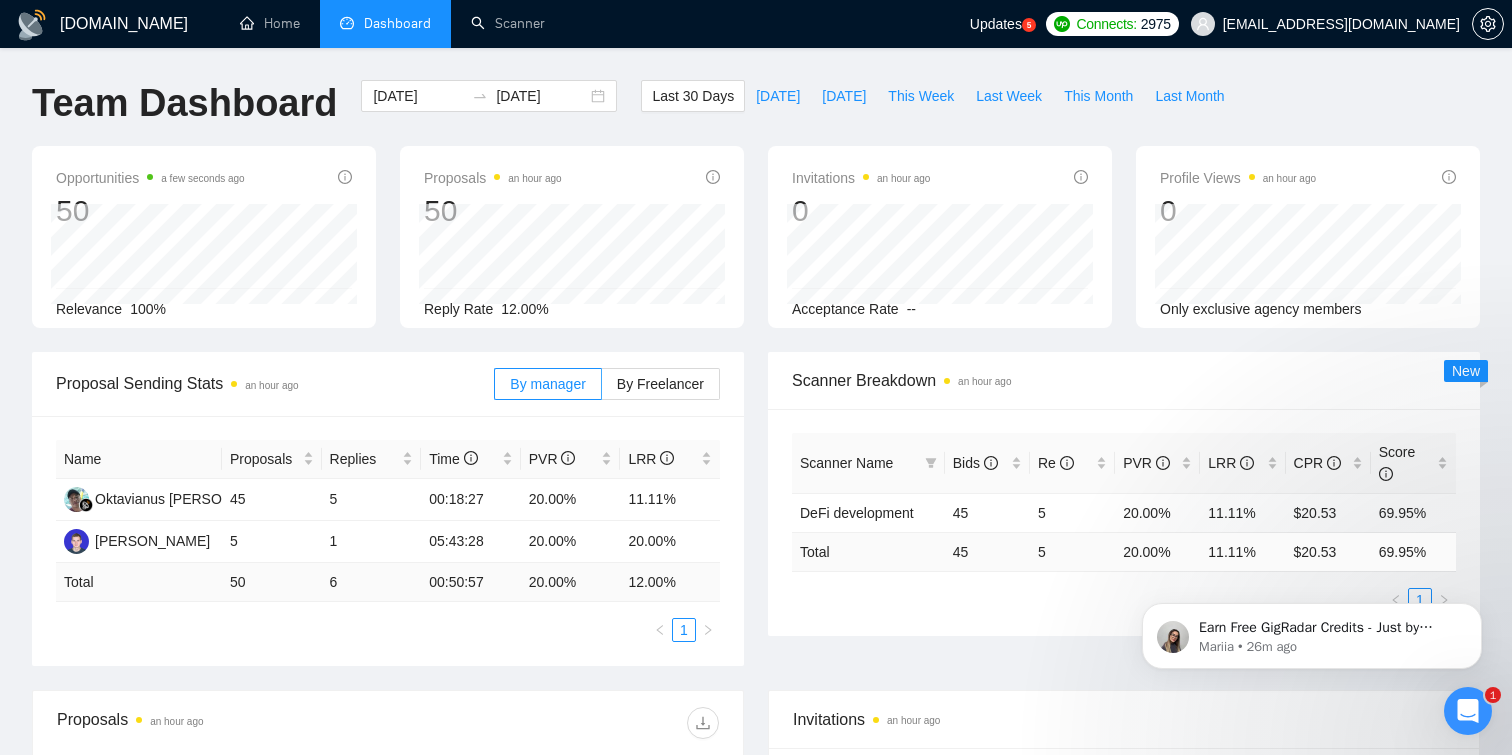 scroll, scrollTop: 0, scrollLeft: 0, axis: both 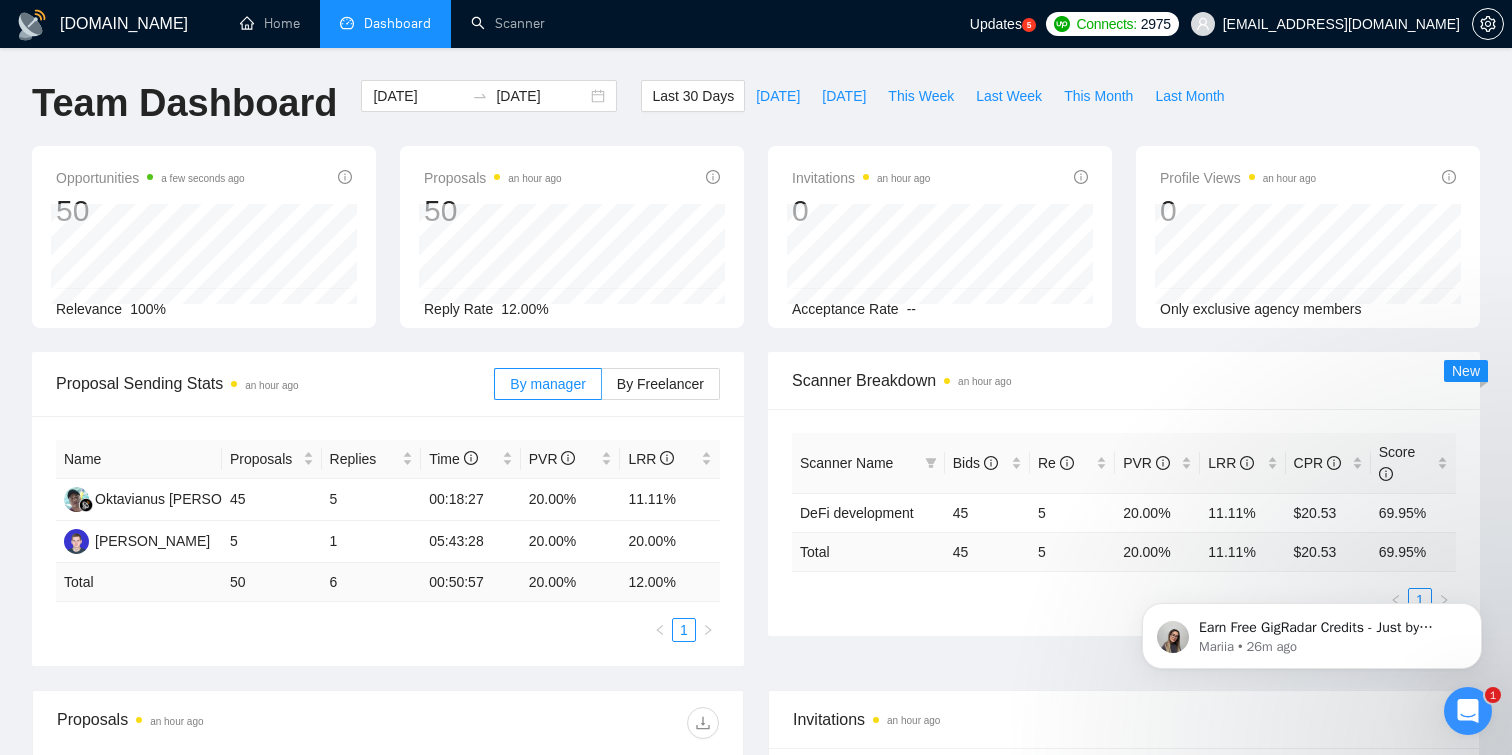 click on "[DOMAIN_NAME]" at bounding box center (124, 24) 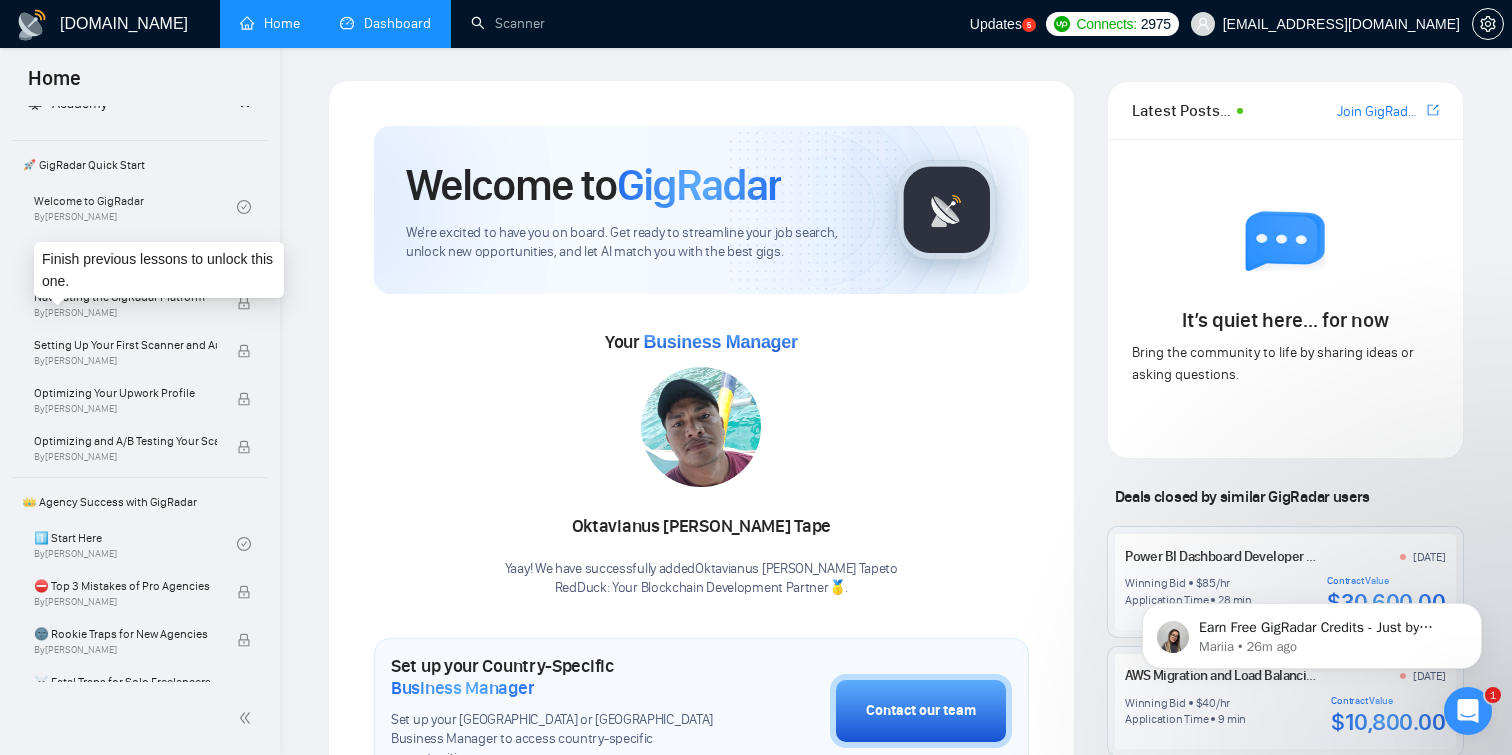 scroll, scrollTop: 0, scrollLeft: 0, axis: both 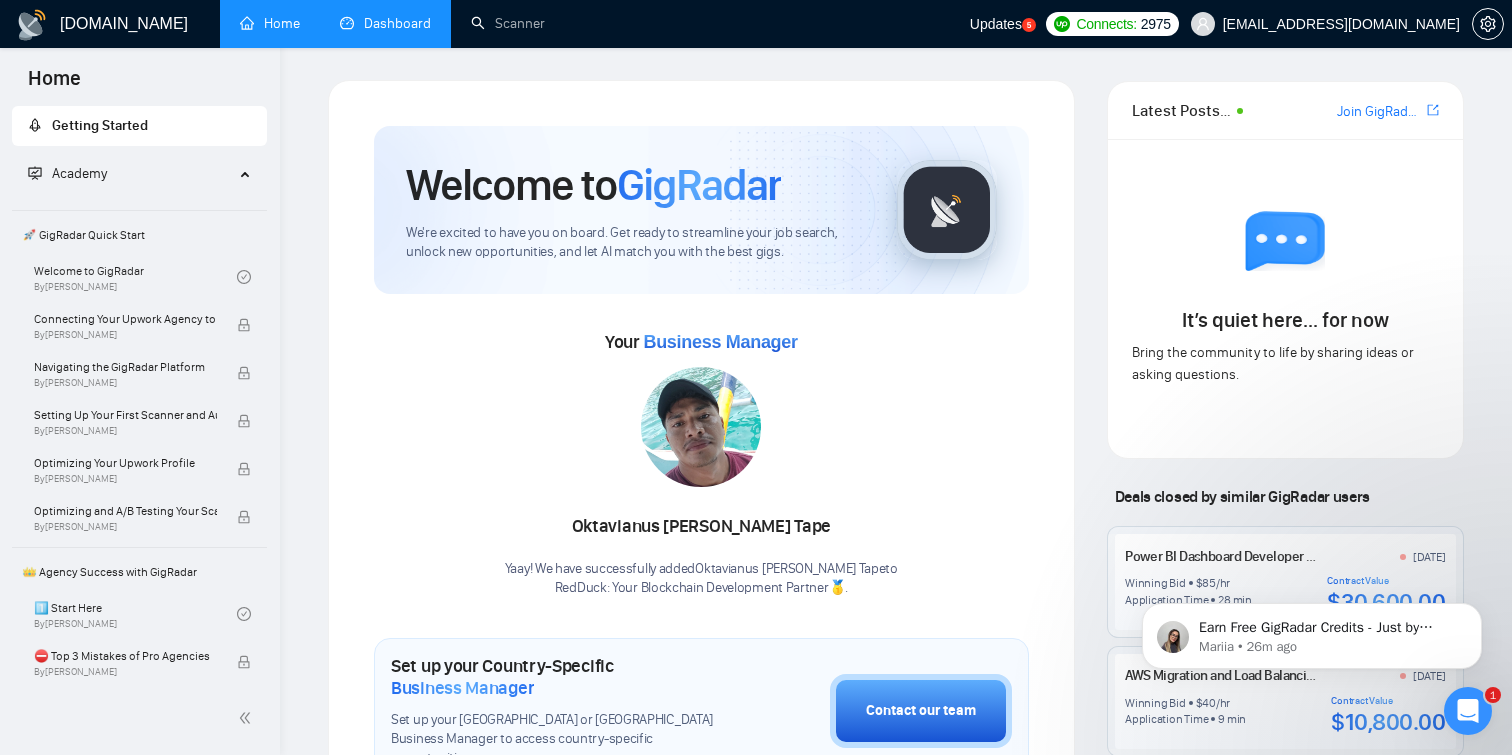 click on "[DOMAIN_NAME]" at bounding box center [124, 24] 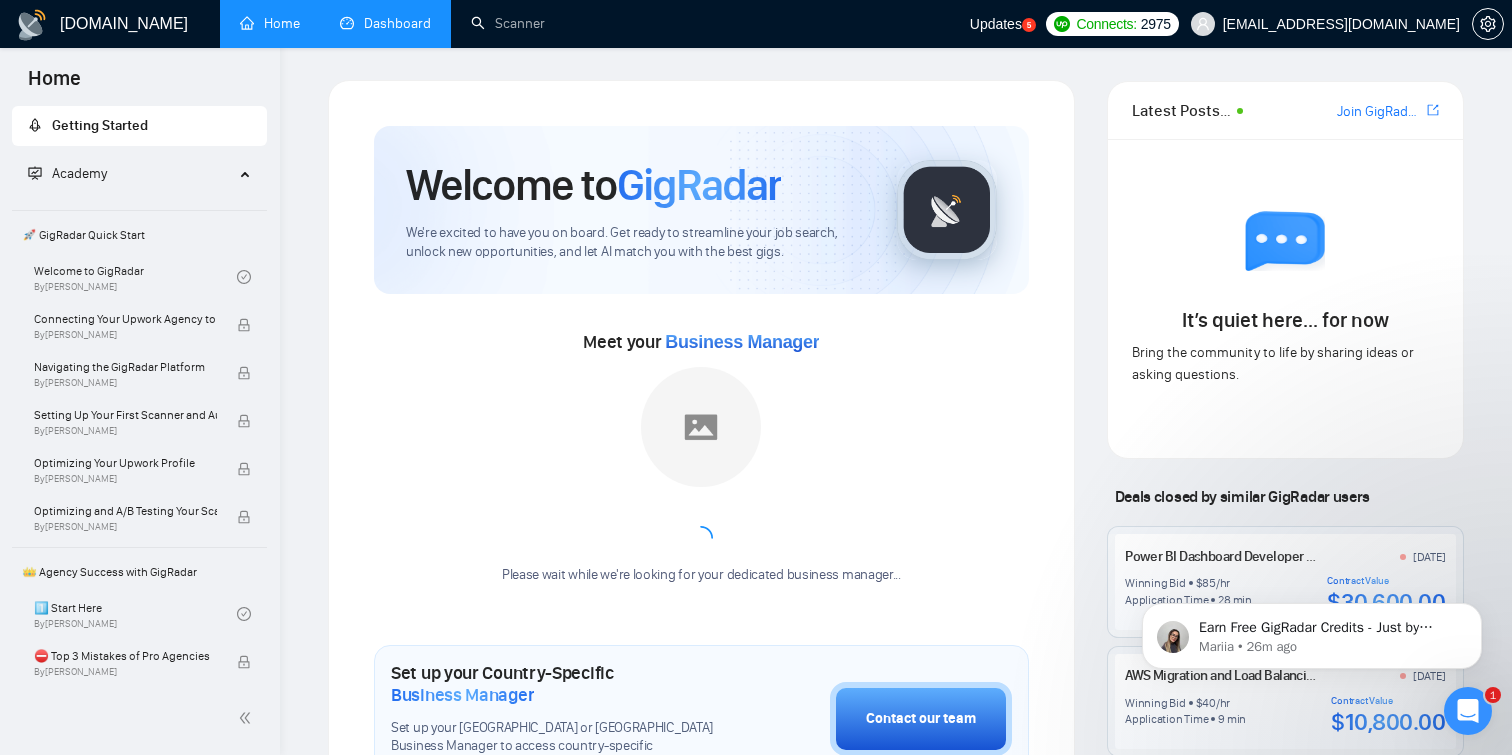 click on "Updates" at bounding box center (996, 24) 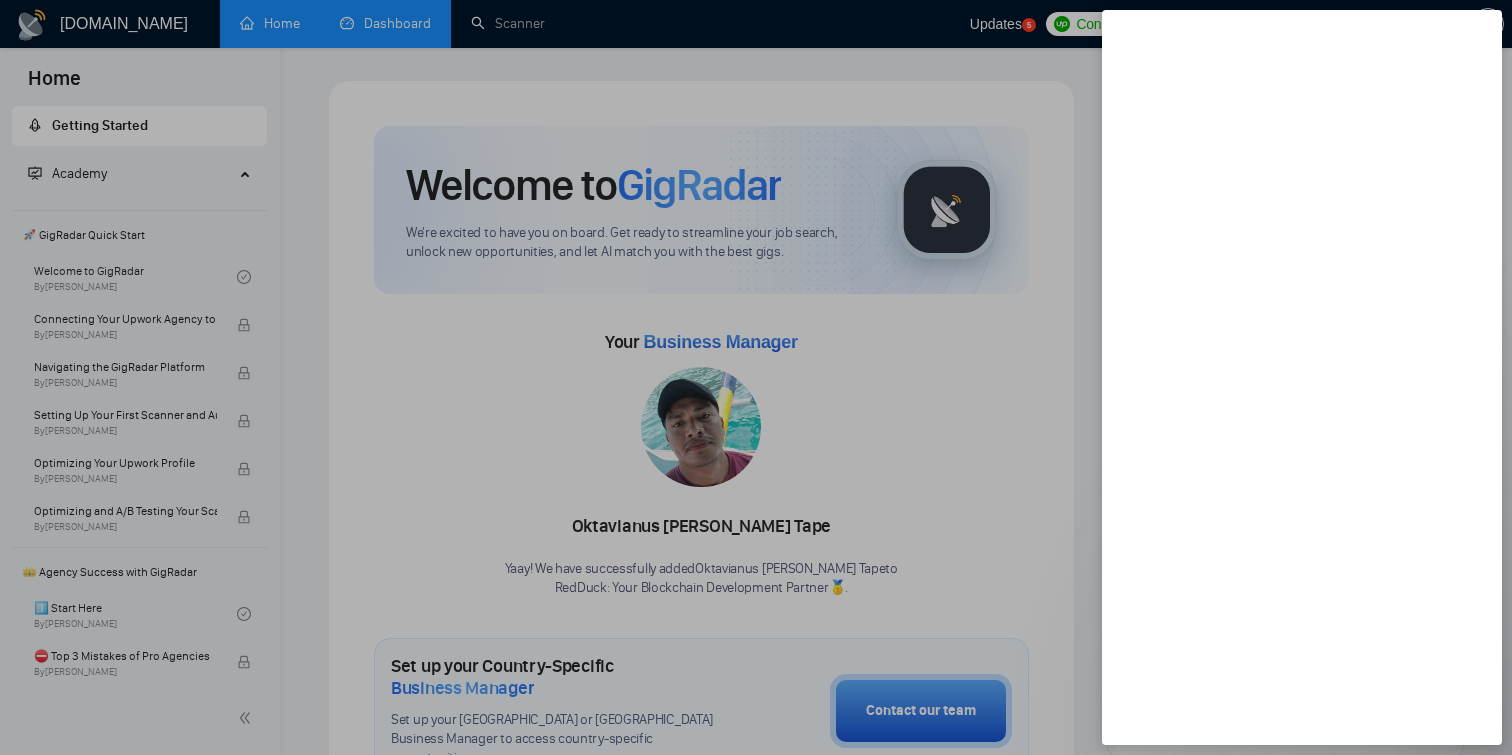 click at bounding box center [756, 377] 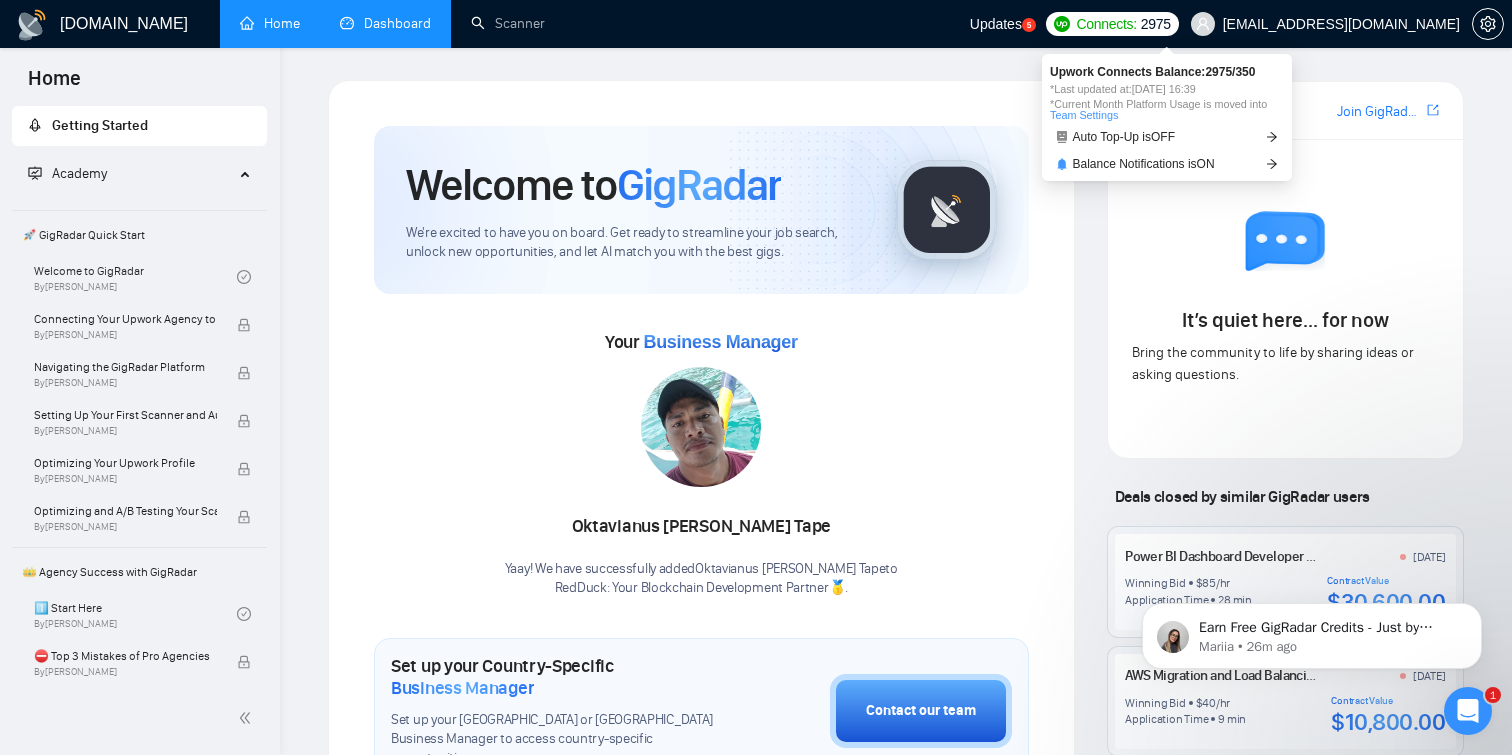 click on "Connects:" at bounding box center (1106, 24) 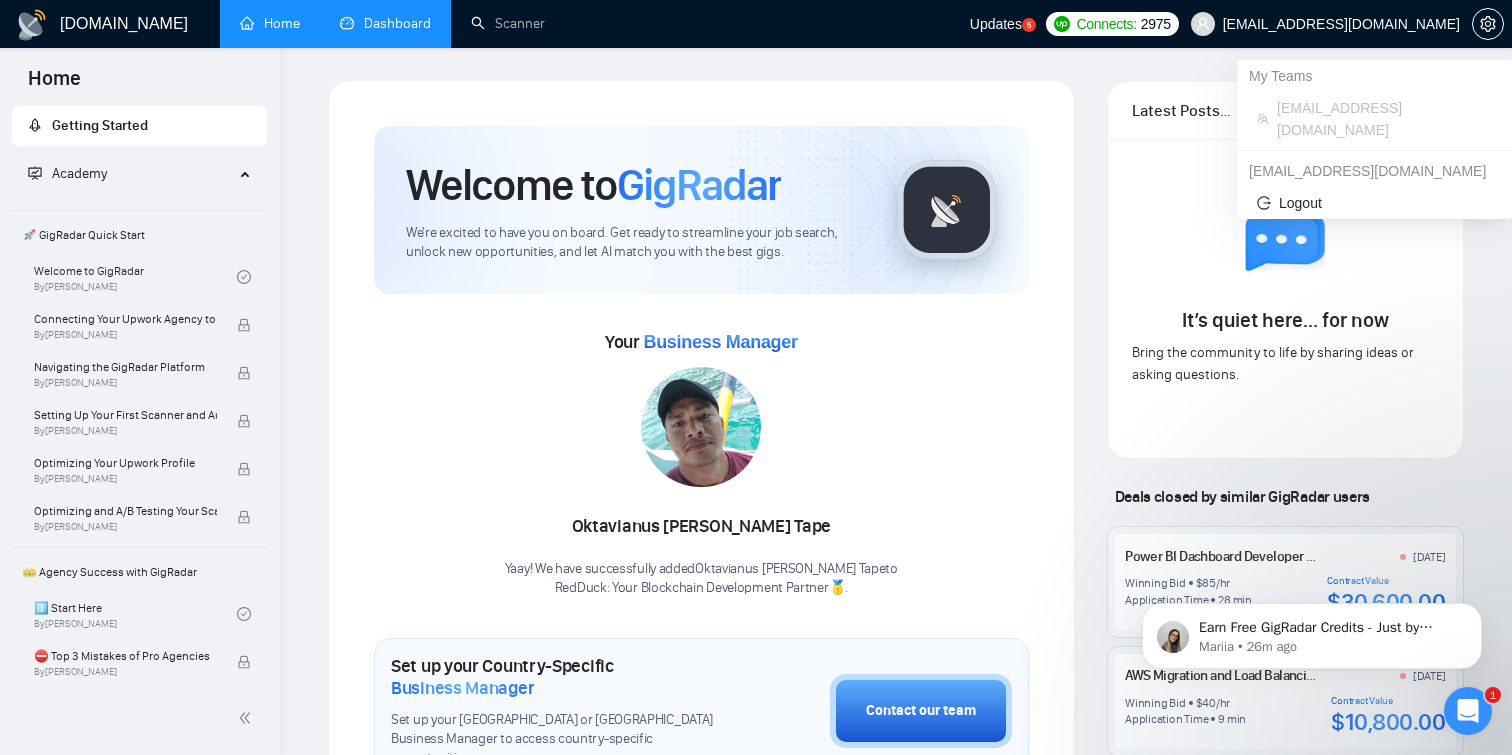click on "[EMAIL_ADDRESS][DOMAIN_NAME]" at bounding box center [1341, 24] 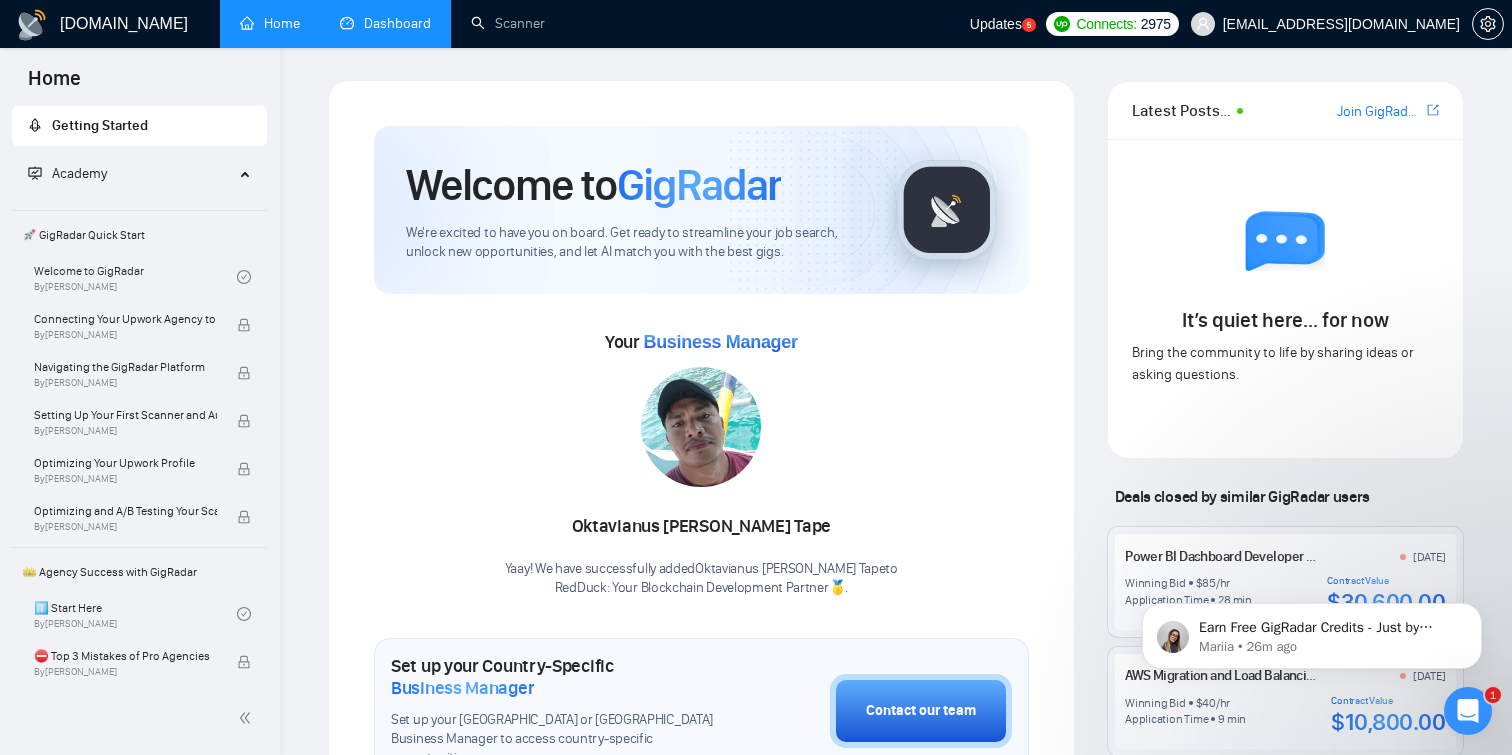 click 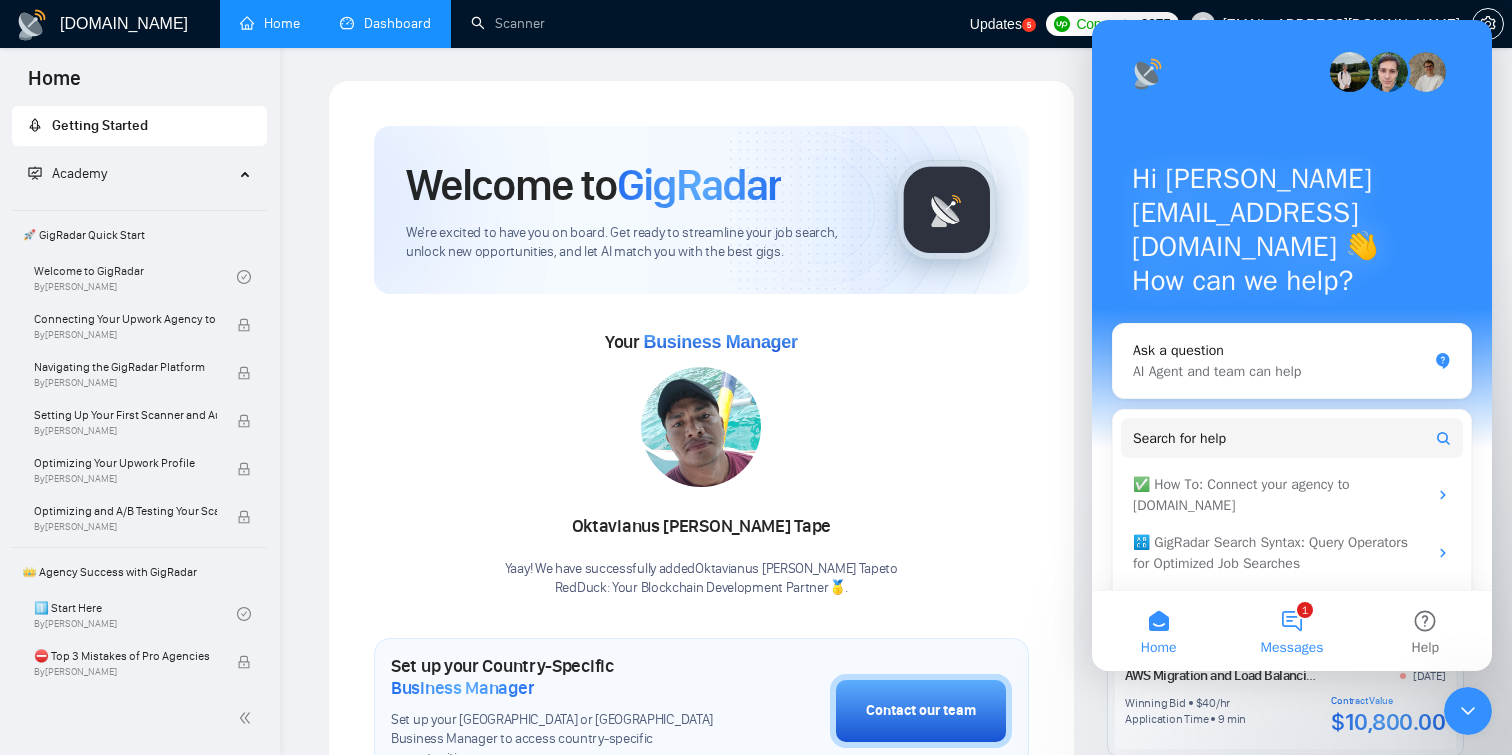click on "1 Messages" at bounding box center [1291, 631] 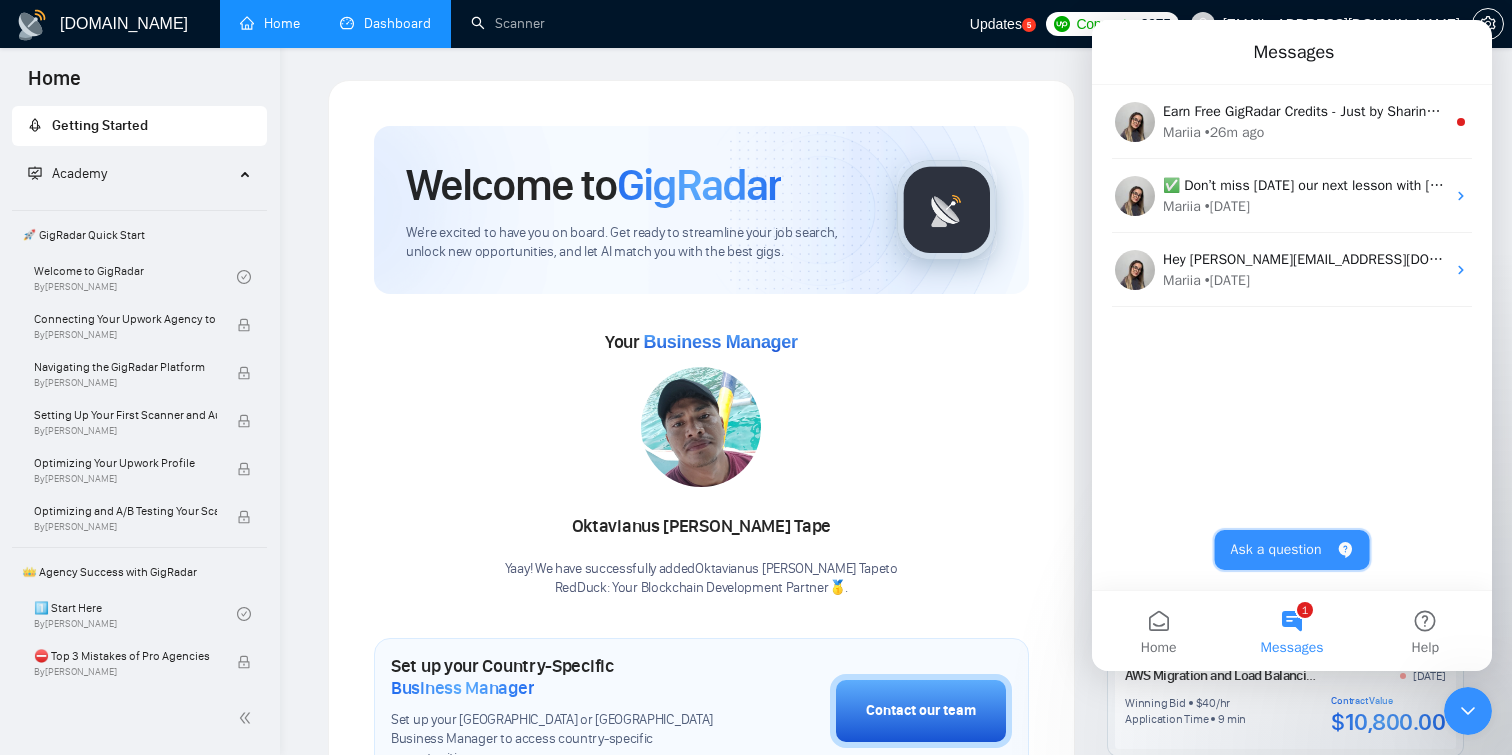 click on "Ask a question" at bounding box center (1292, 550) 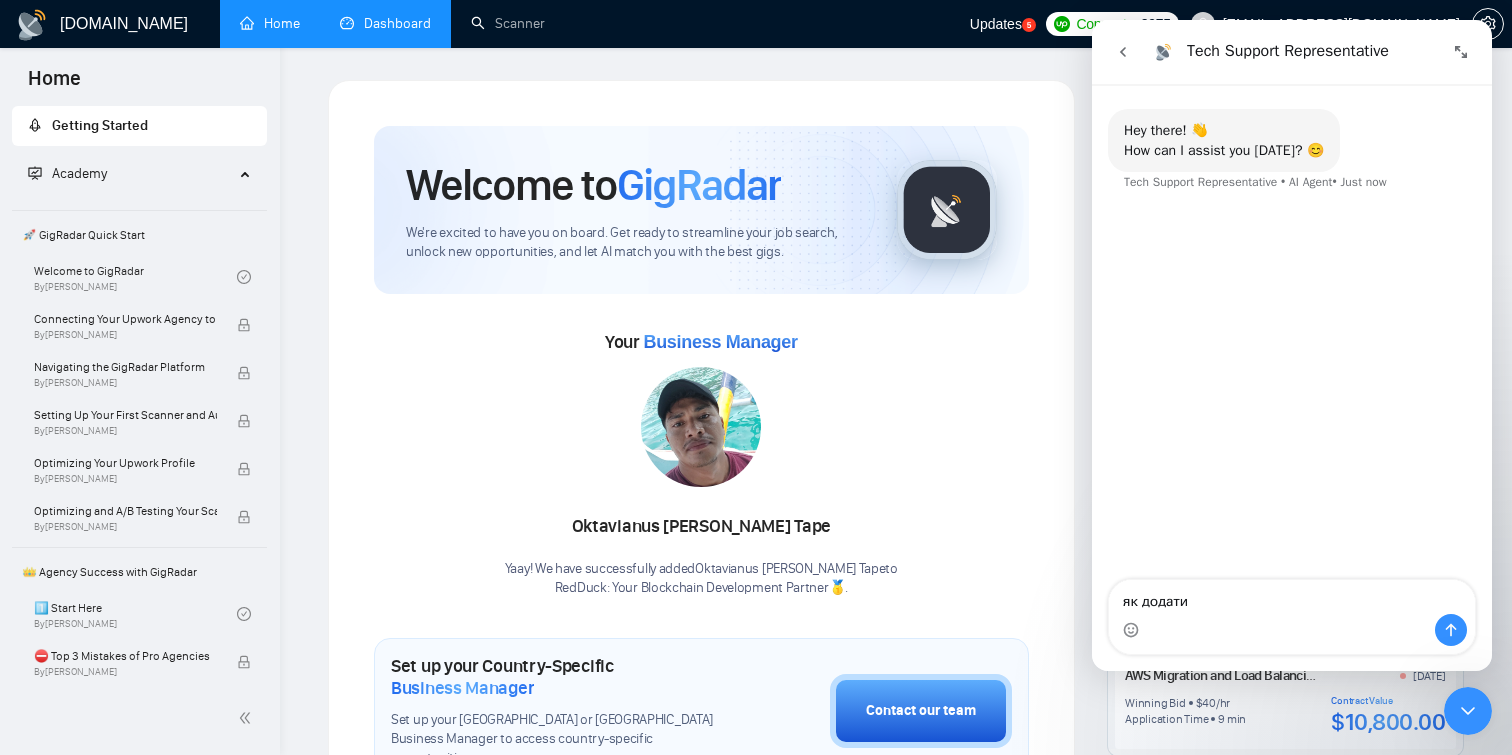 type on "як додати ю" 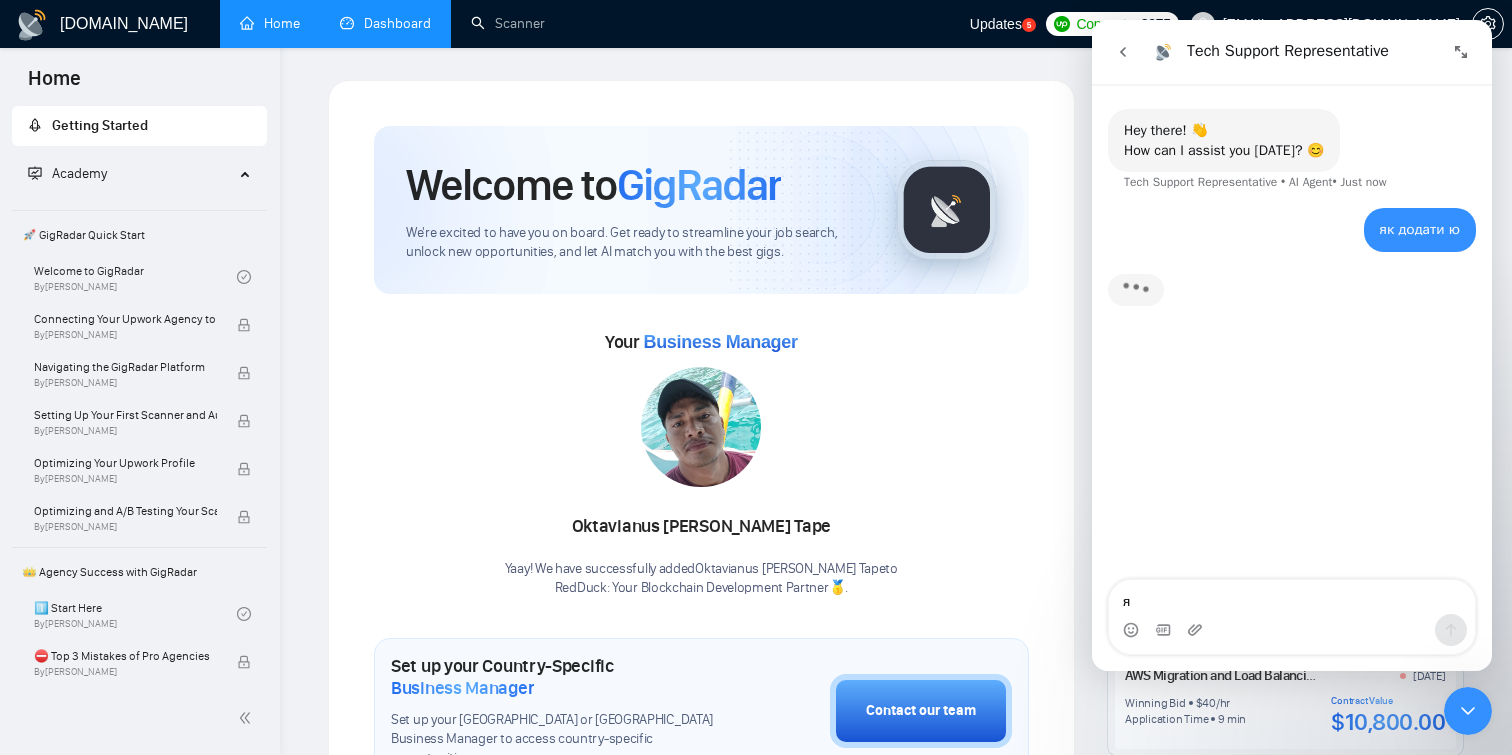 type on "як" 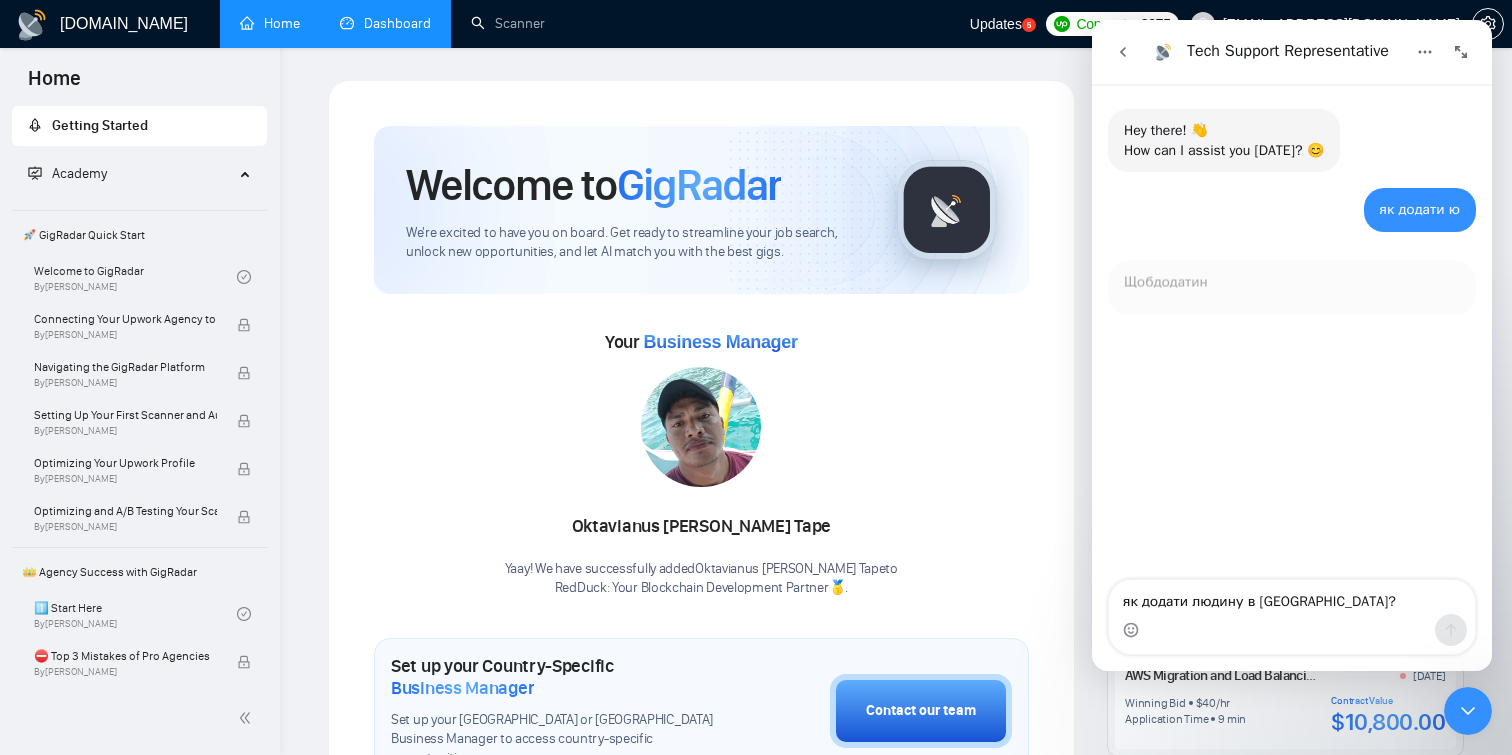 scroll, scrollTop: 3, scrollLeft: 0, axis: vertical 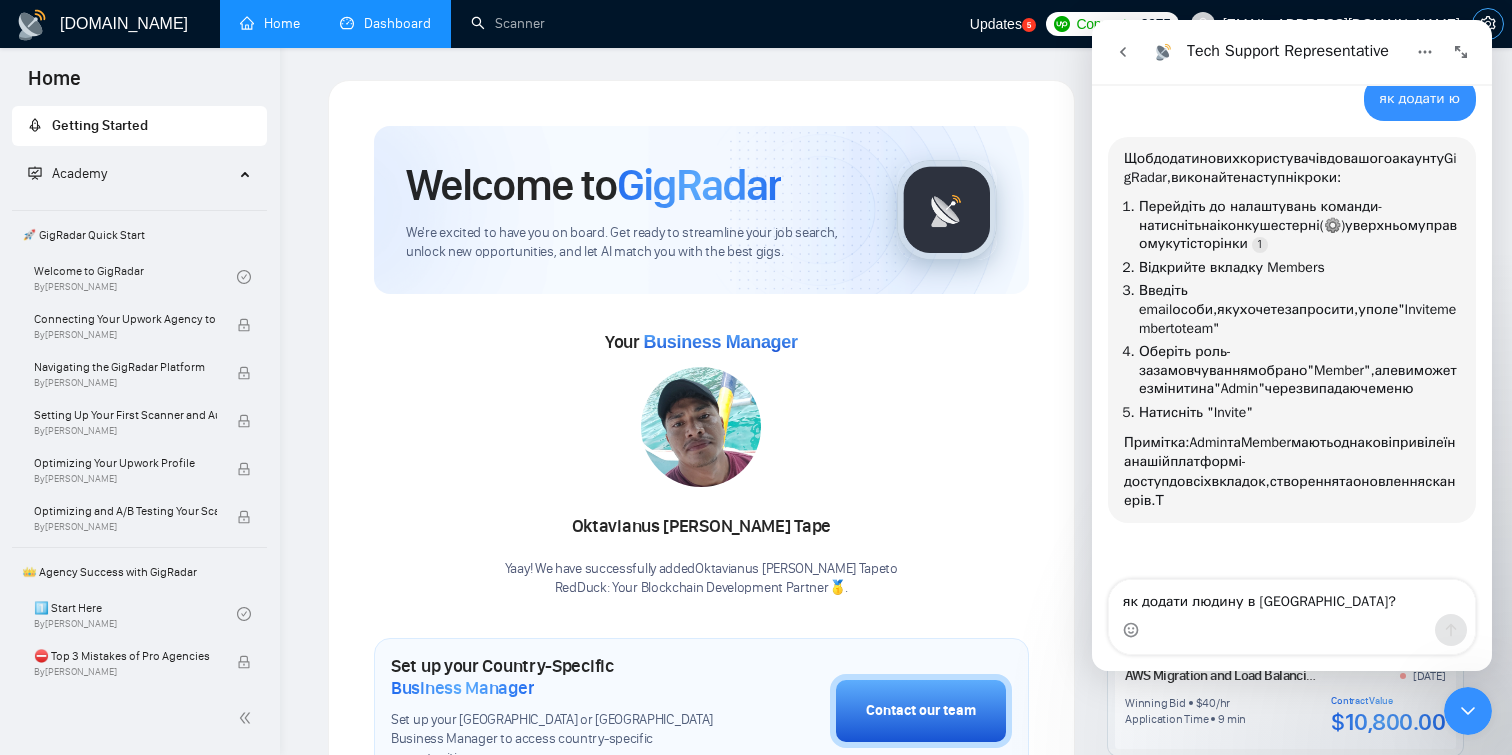 type on "як додати людину в [GEOGRAPHIC_DATA]?" 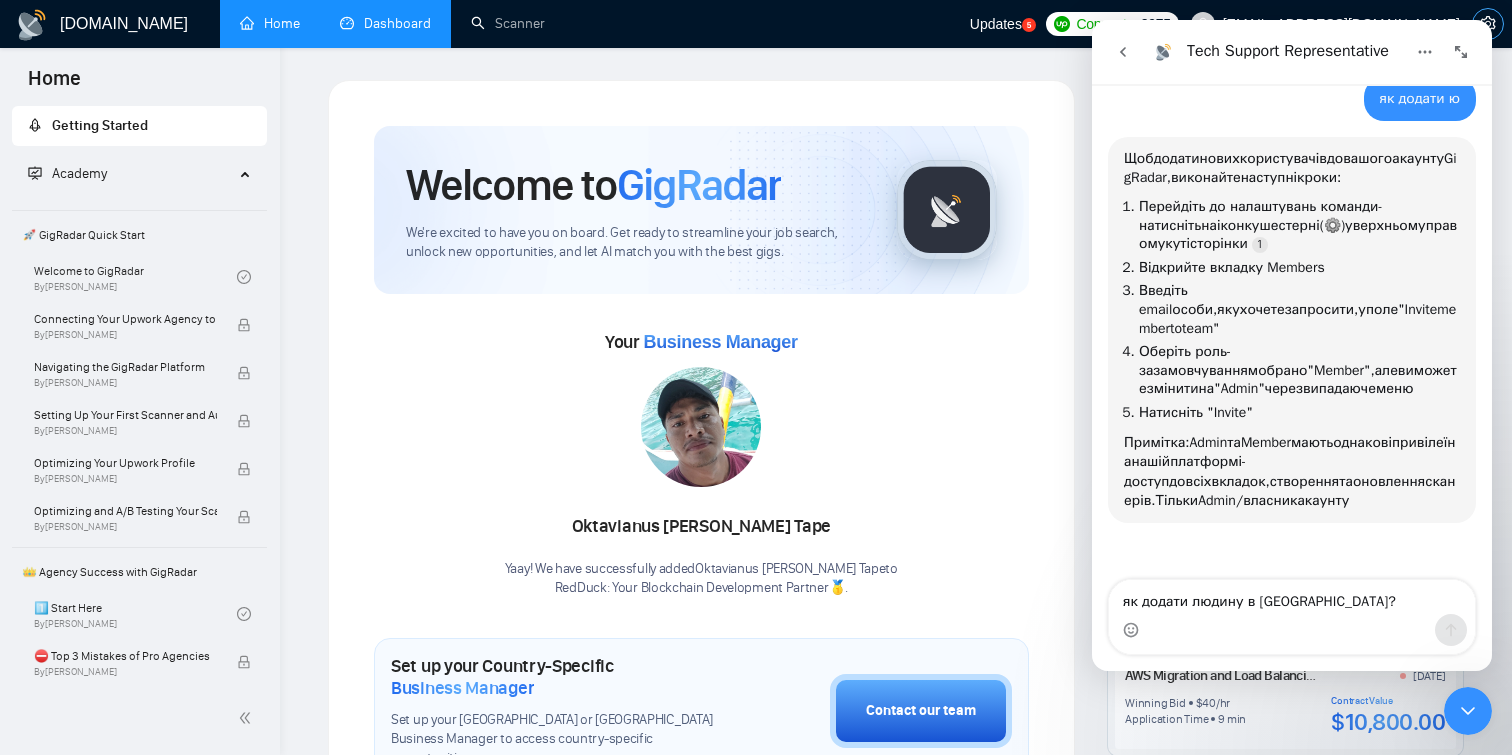 click at bounding box center (1488, 24) 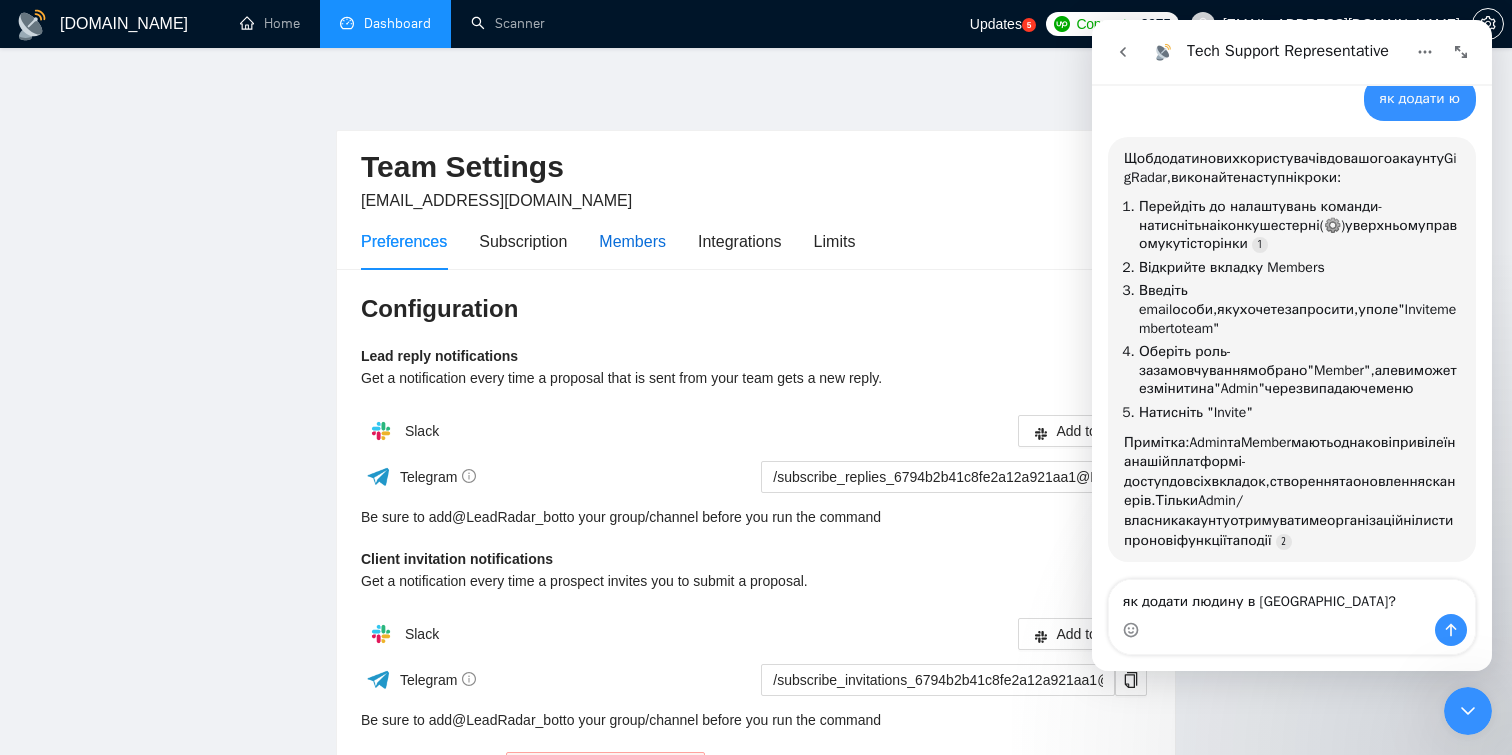 click on "Members" at bounding box center (632, 241) 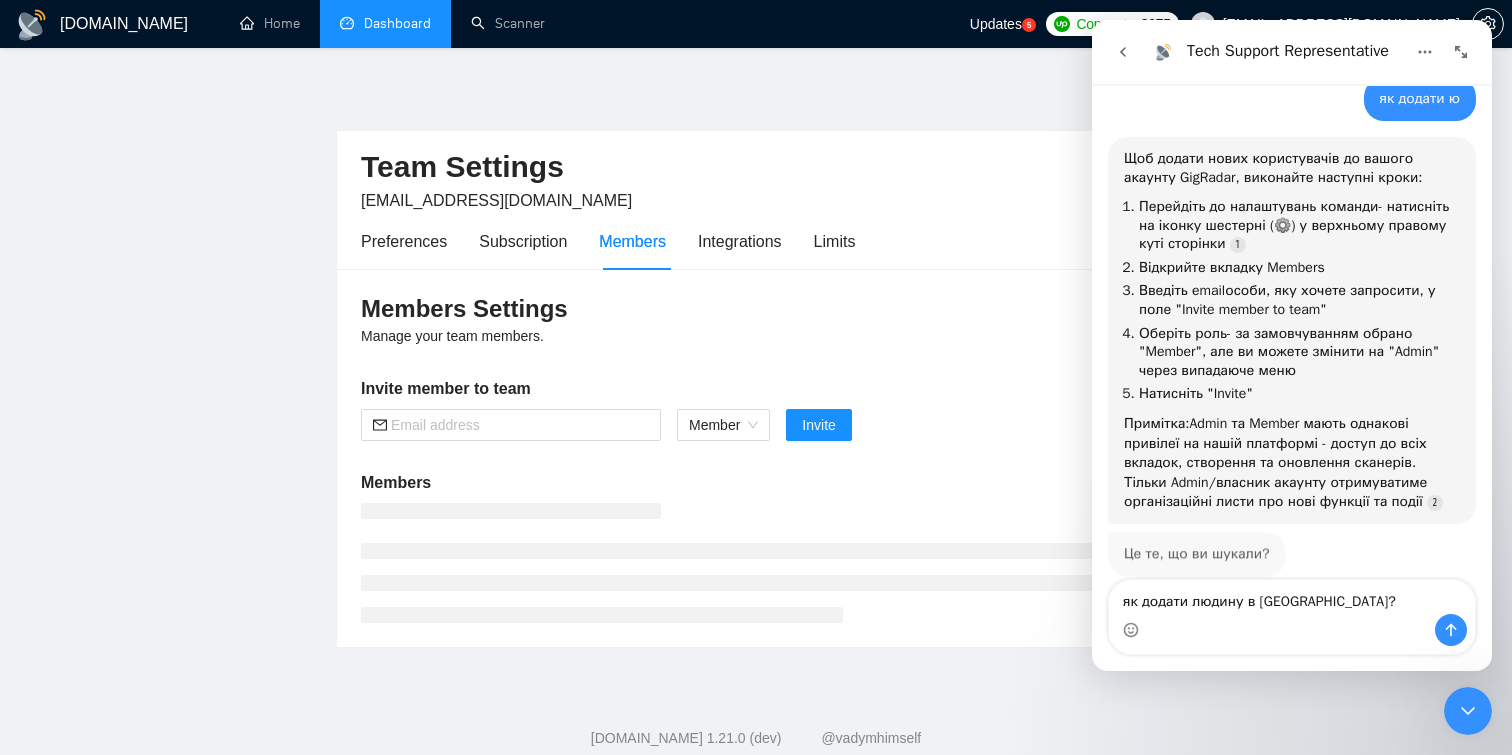 scroll, scrollTop: 142, scrollLeft: 0, axis: vertical 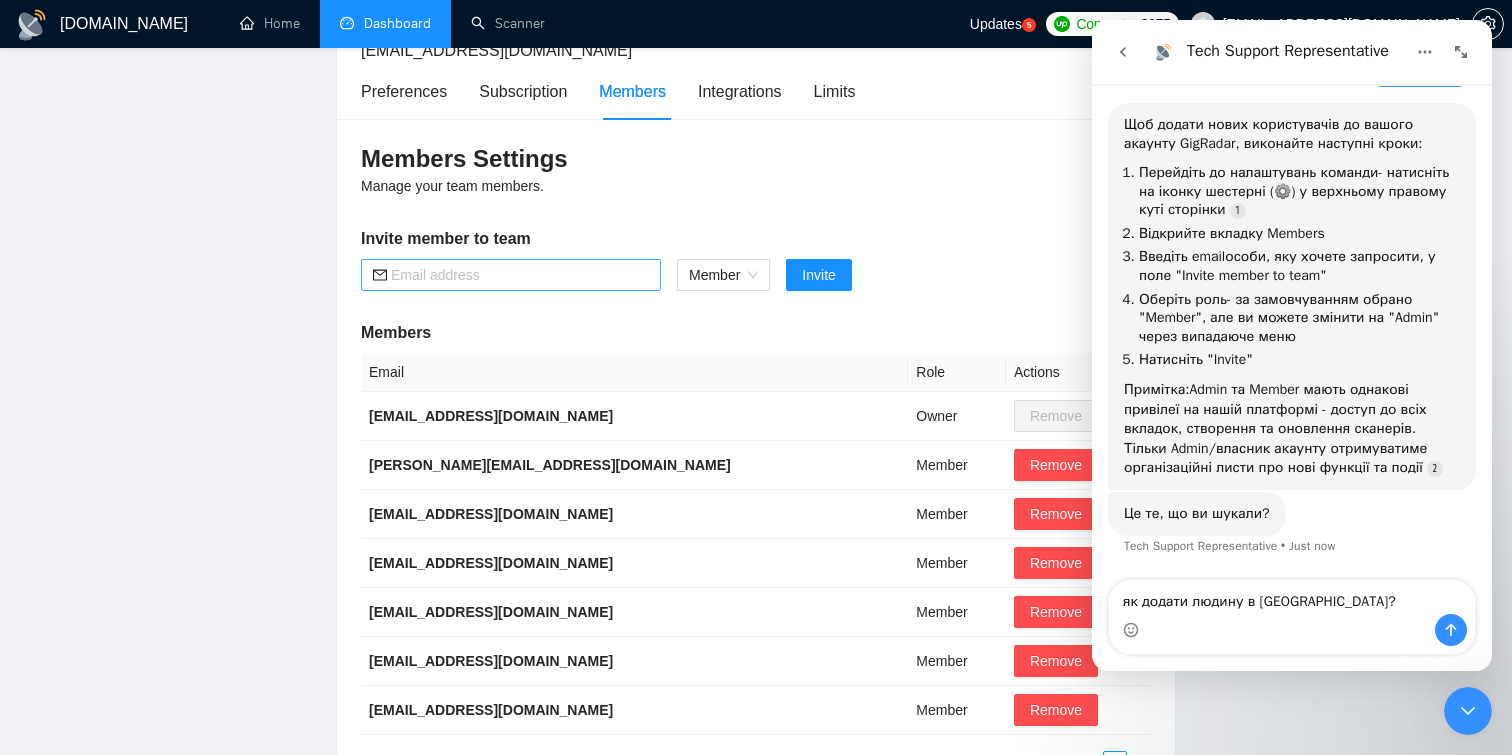 click at bounding box center [520, 275] 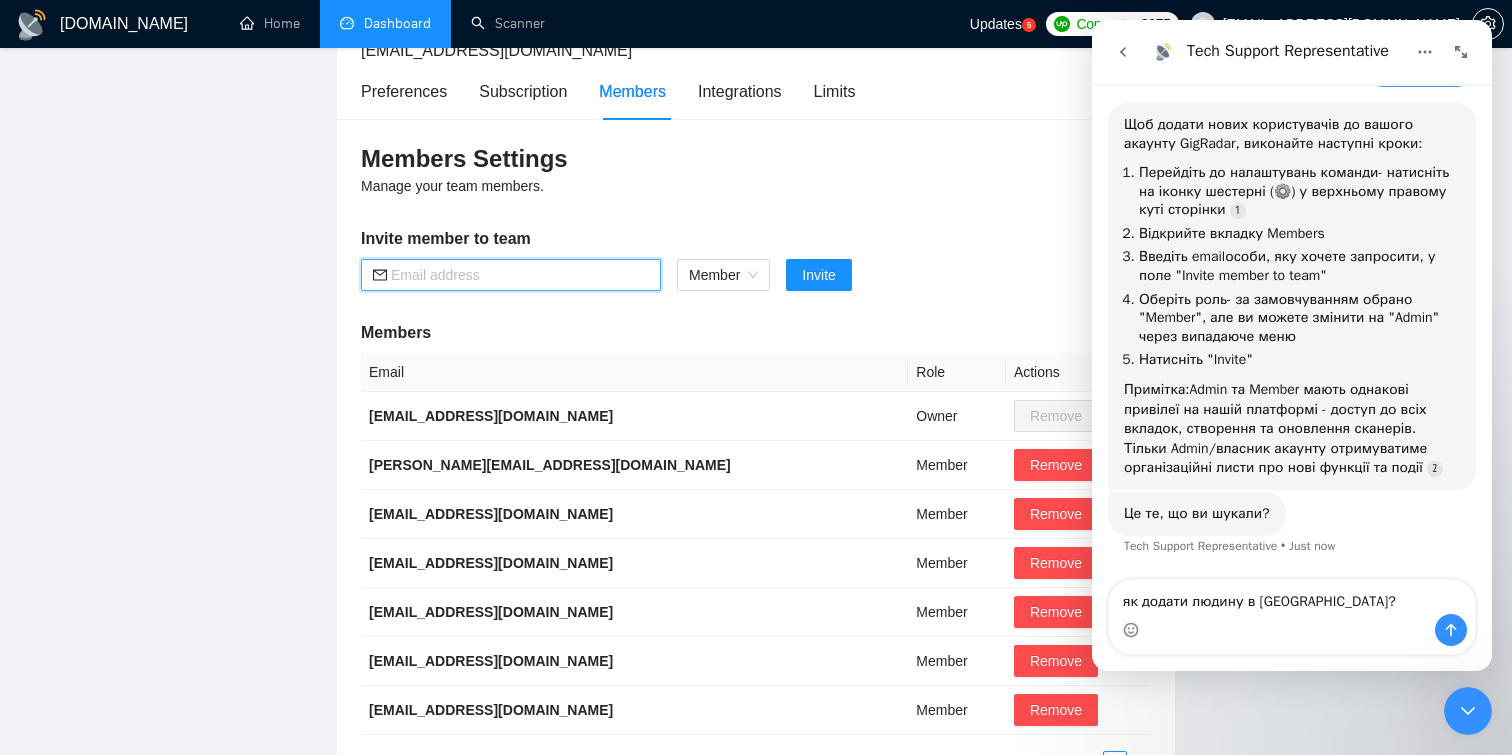 paste on "977449" 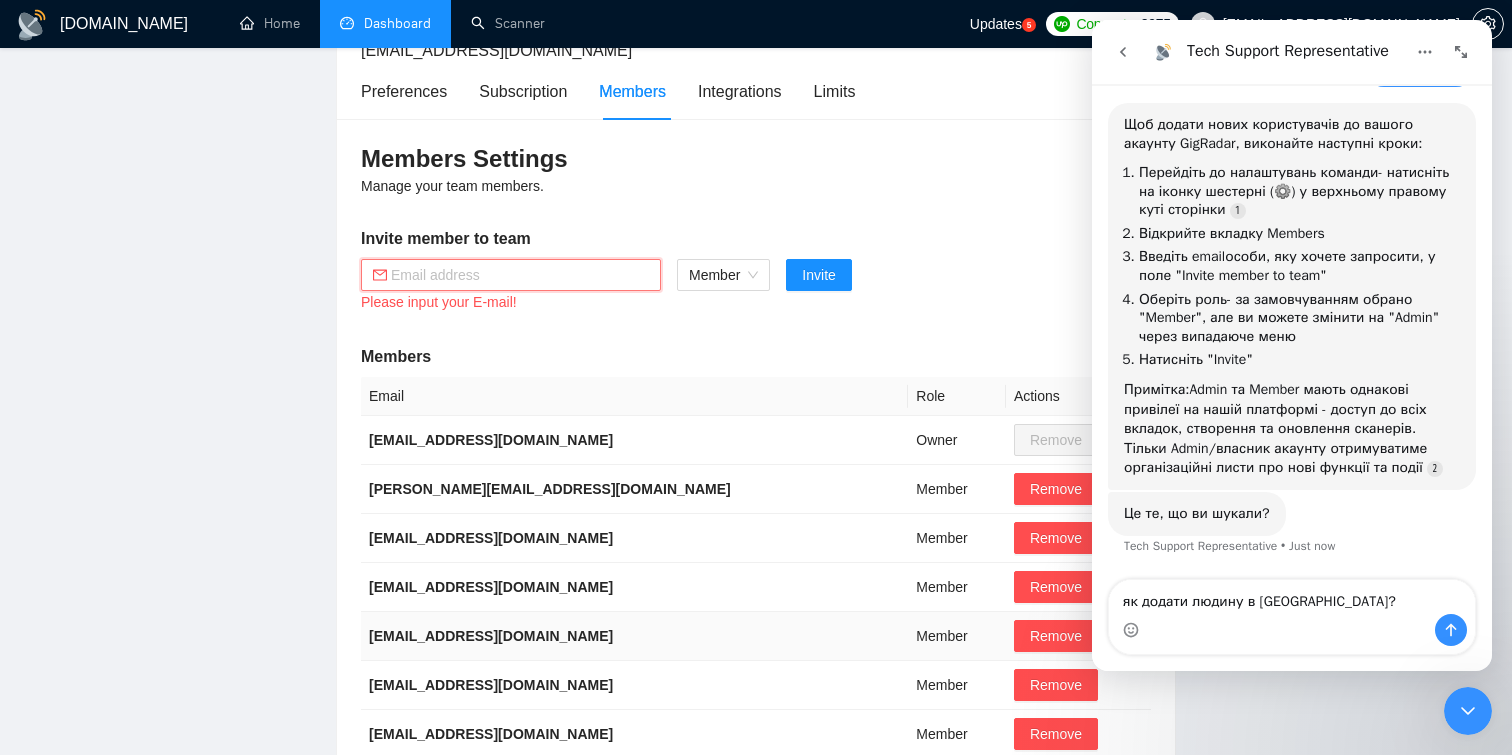 paste on "[PERSON_NAME][EMAIL_ADDRESS][DOMAIN_NAME]" 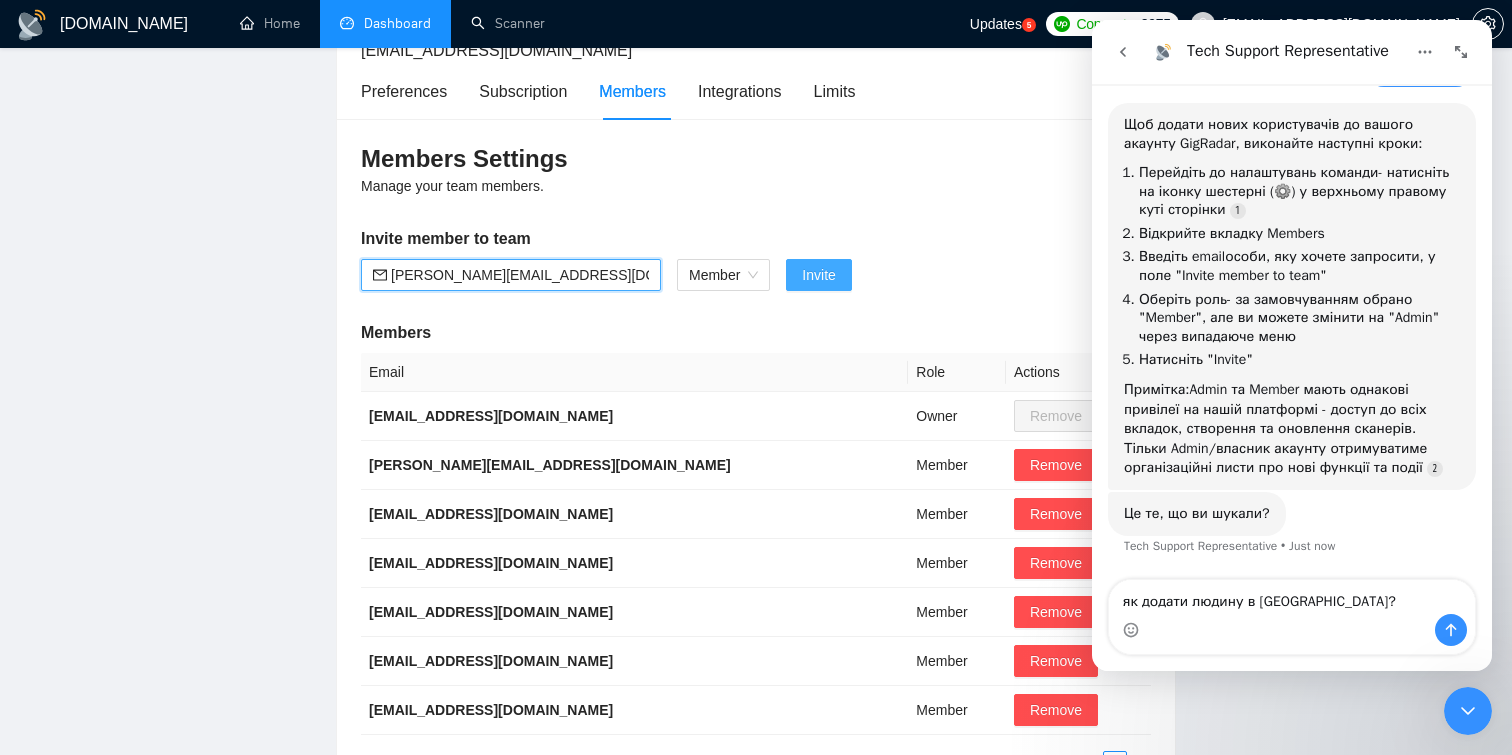 type on "[PERSON_NAME][EMAIL_ADDRESS][DOMAIN_NAME]" 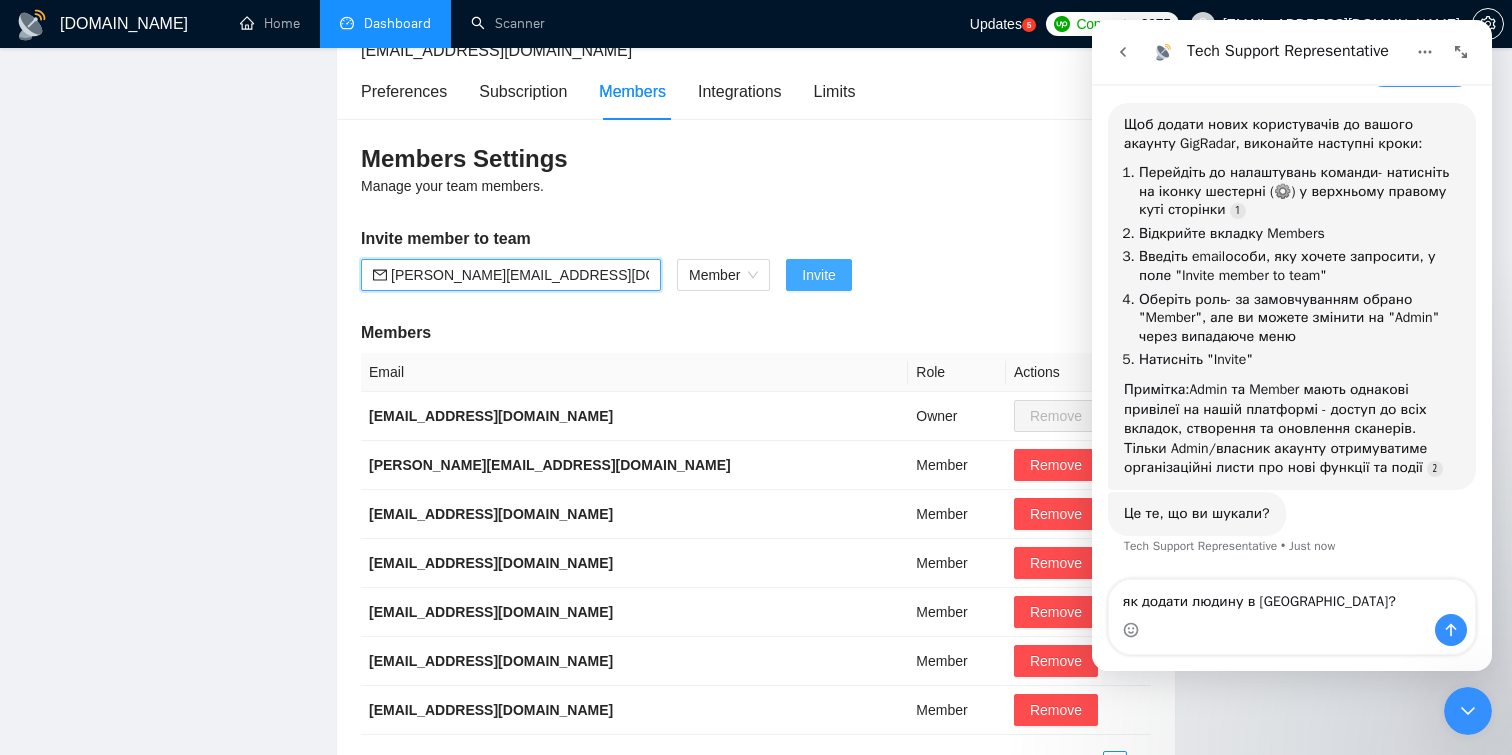 click on "Invite" at bounding box center (818, 275) 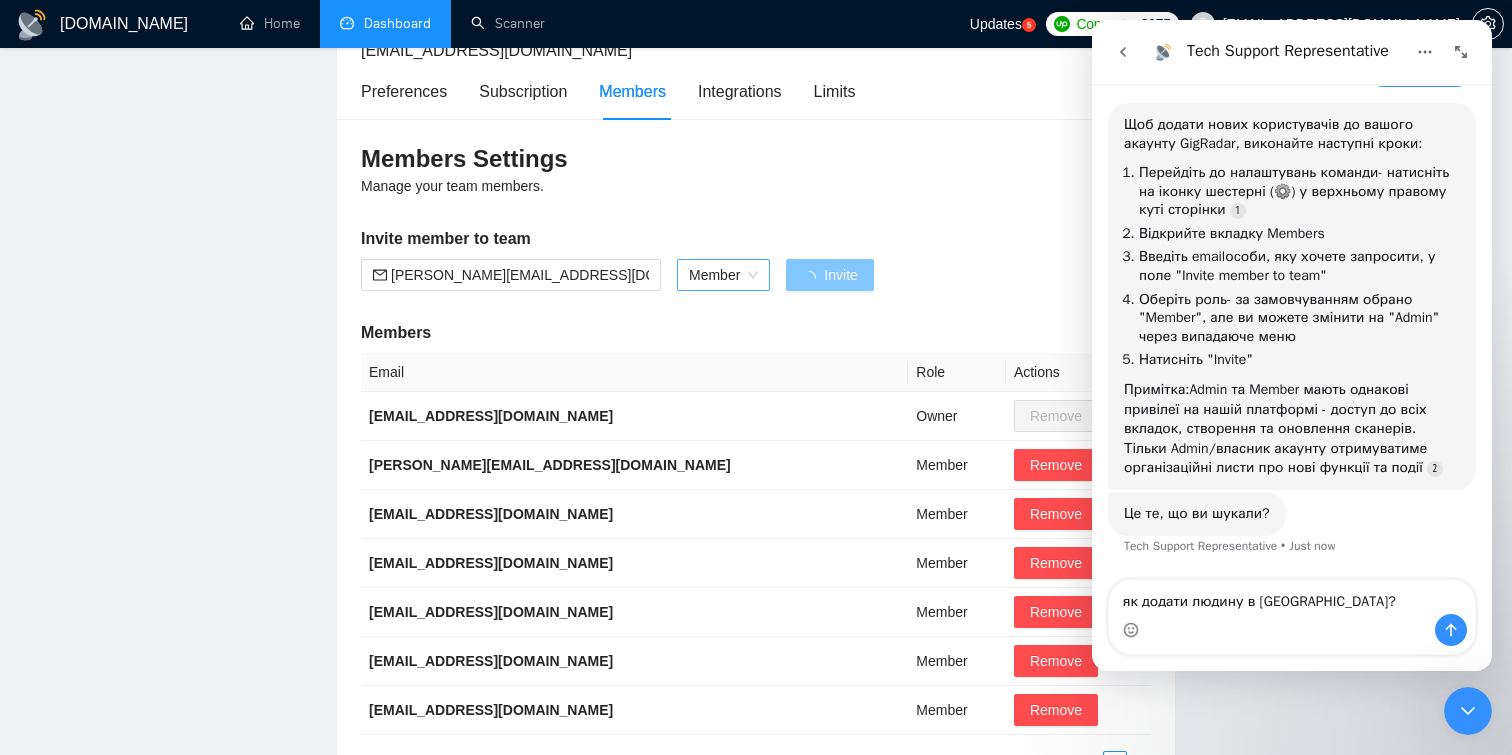 click on "Member" at bounding box center [723, 275] 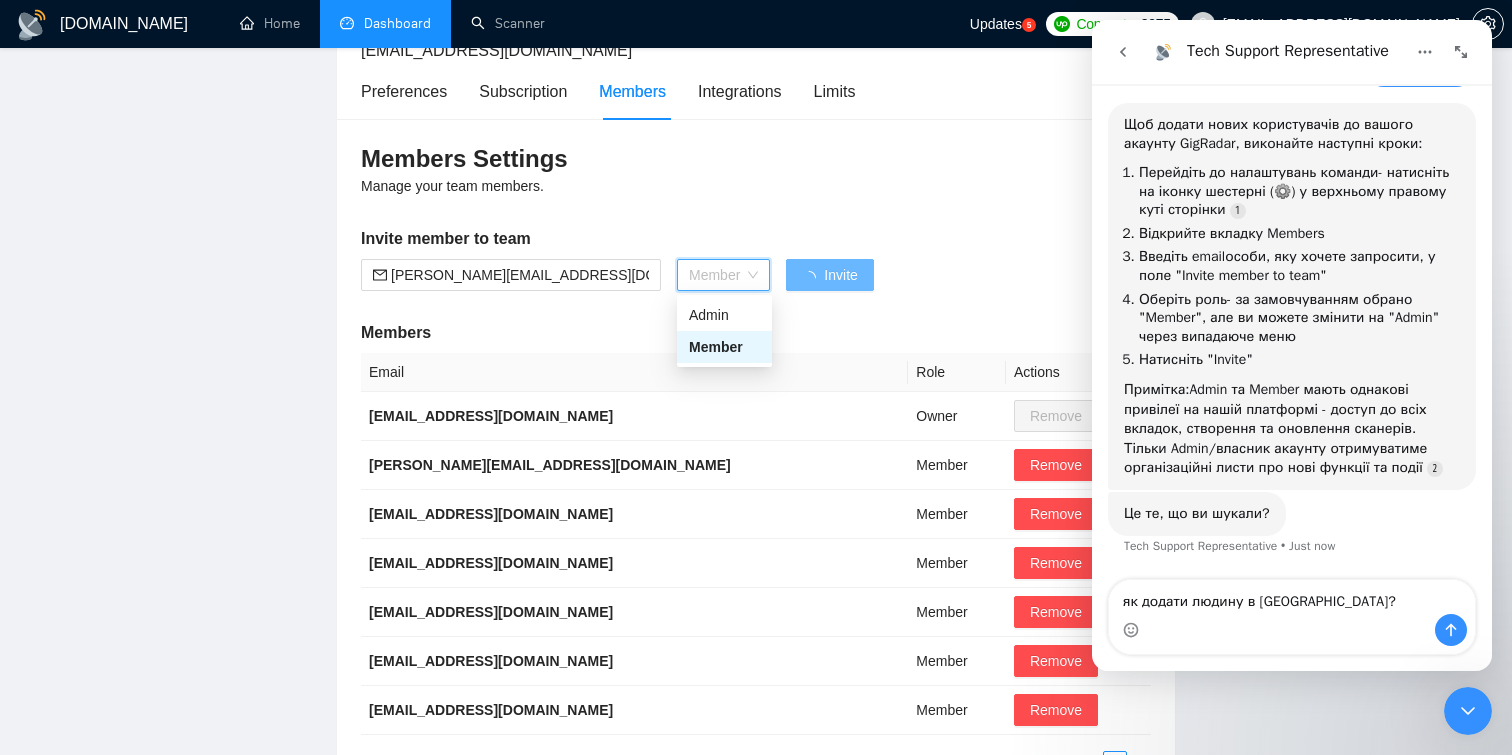 click on "Member" at bounding box center (723, 275) 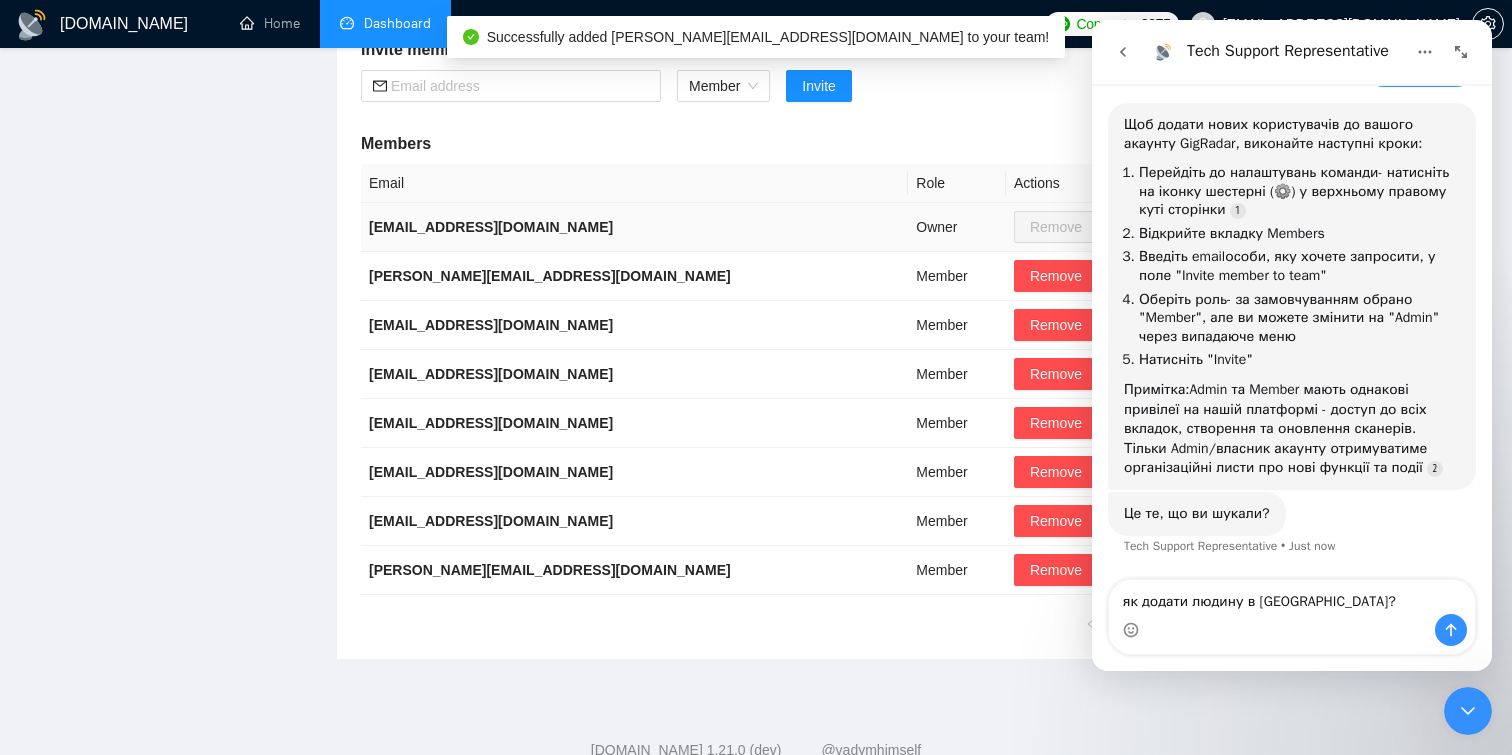 scroll, scrollTop: 333, scrollLeft: 0, axis: vertical 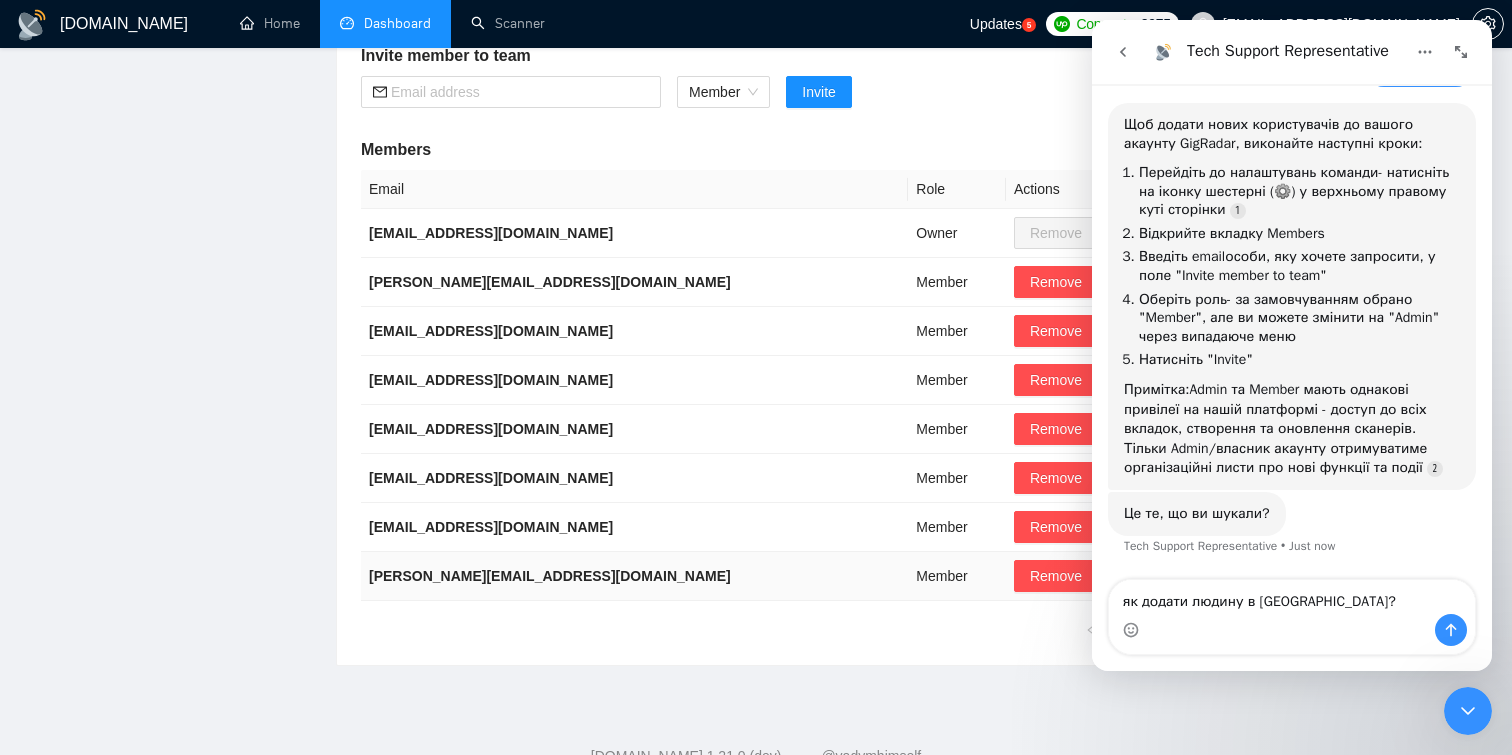 click on "Member" at bounding box center (957, 576) 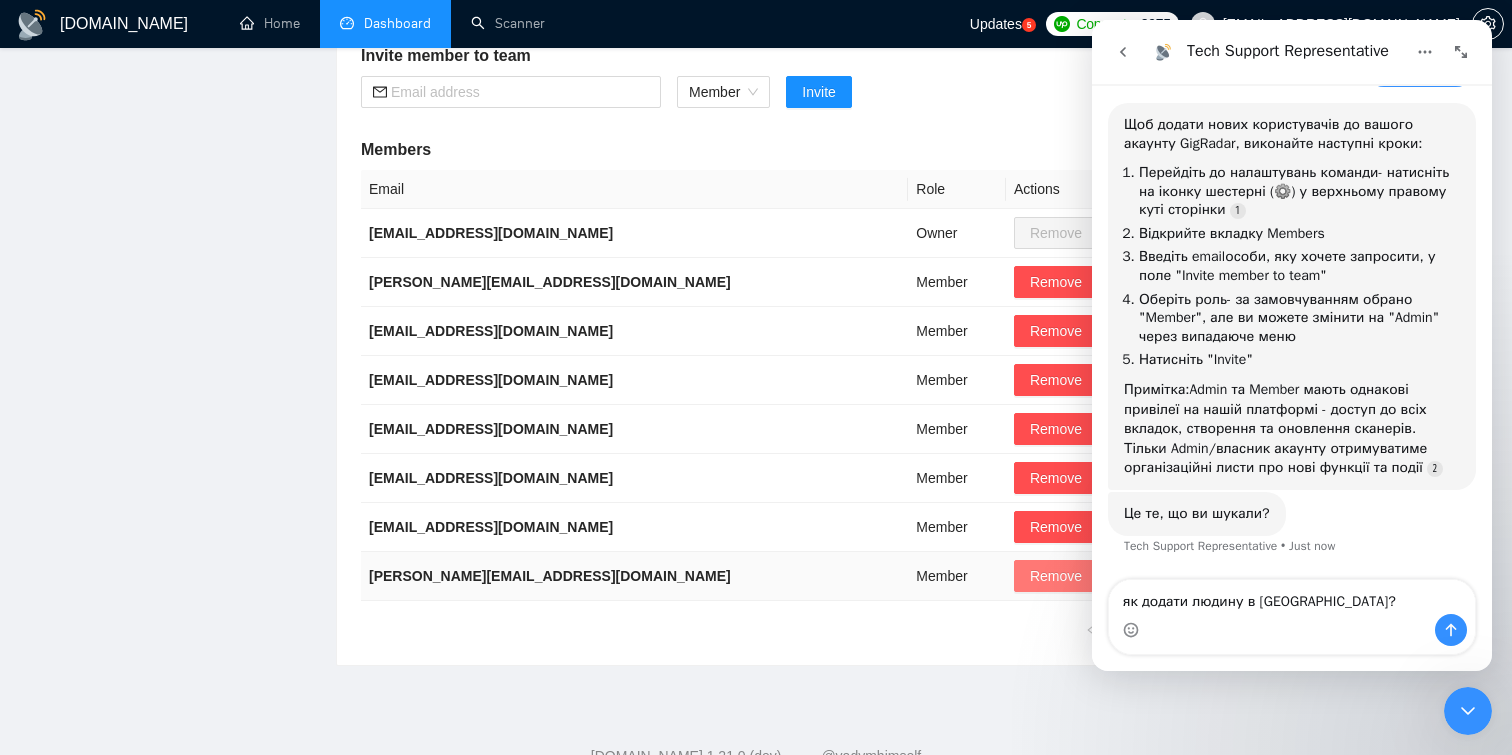 click on "Remove" at bounding box center (1056, 576) 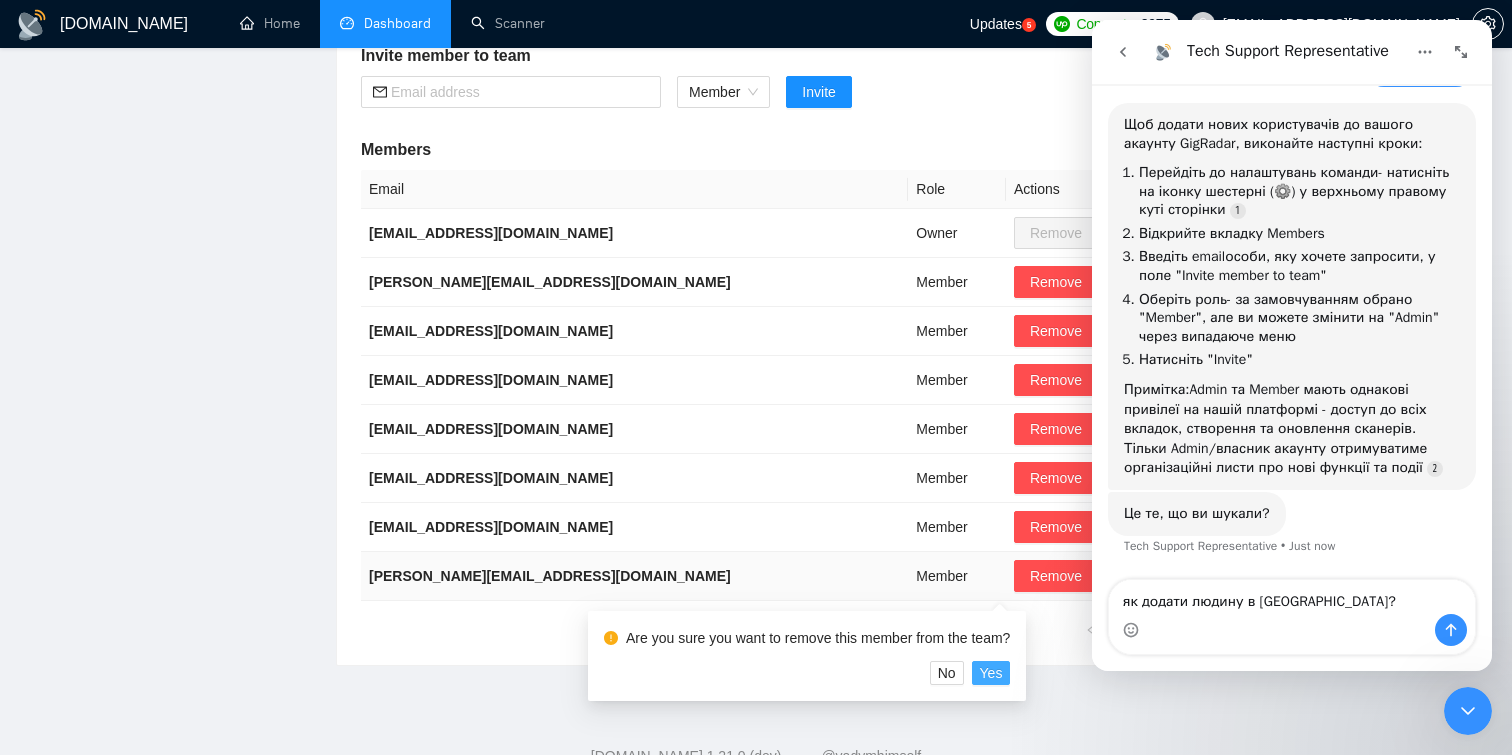 click on "Yes" at bounding box center [991, 673] 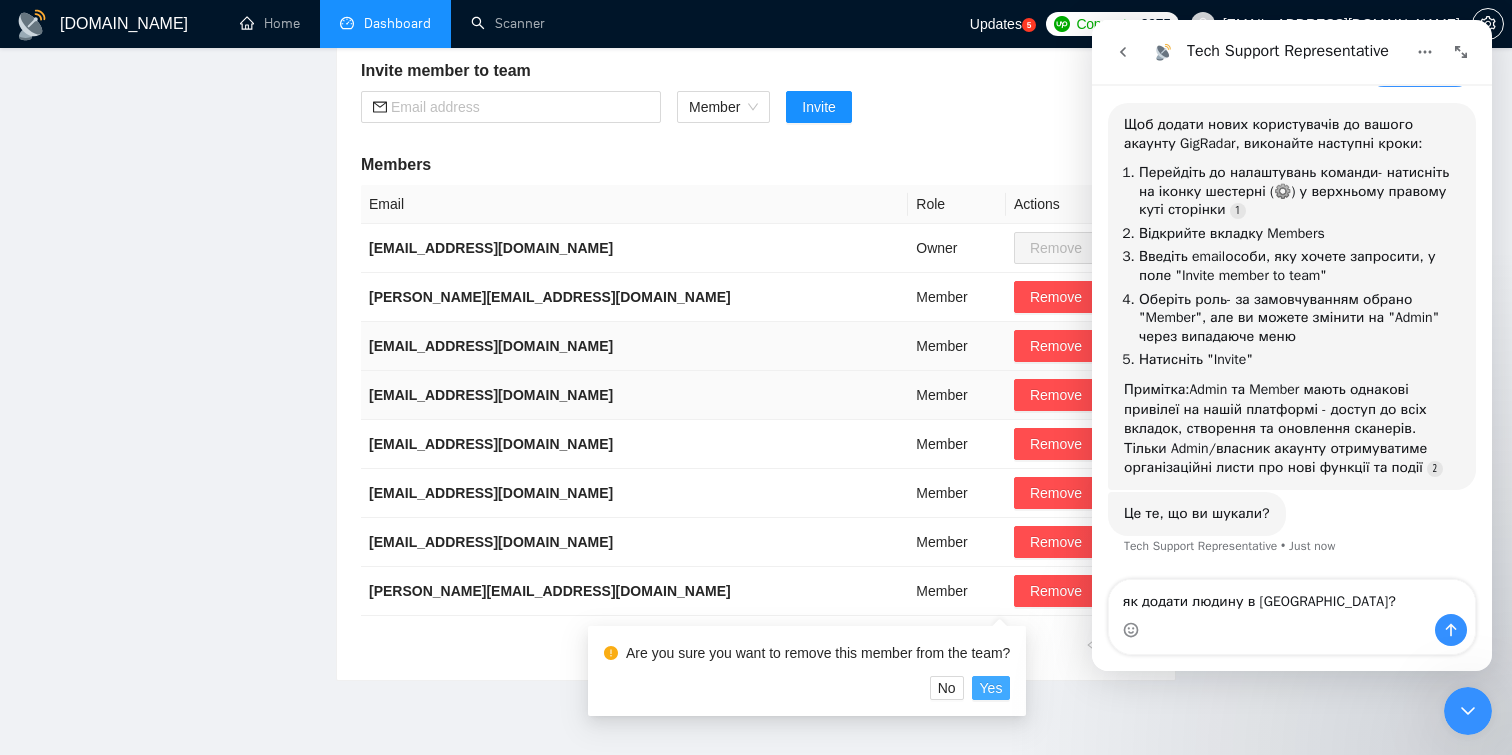 scroll, scrollTop: 322, scrollLeft: 0, axis: vertical 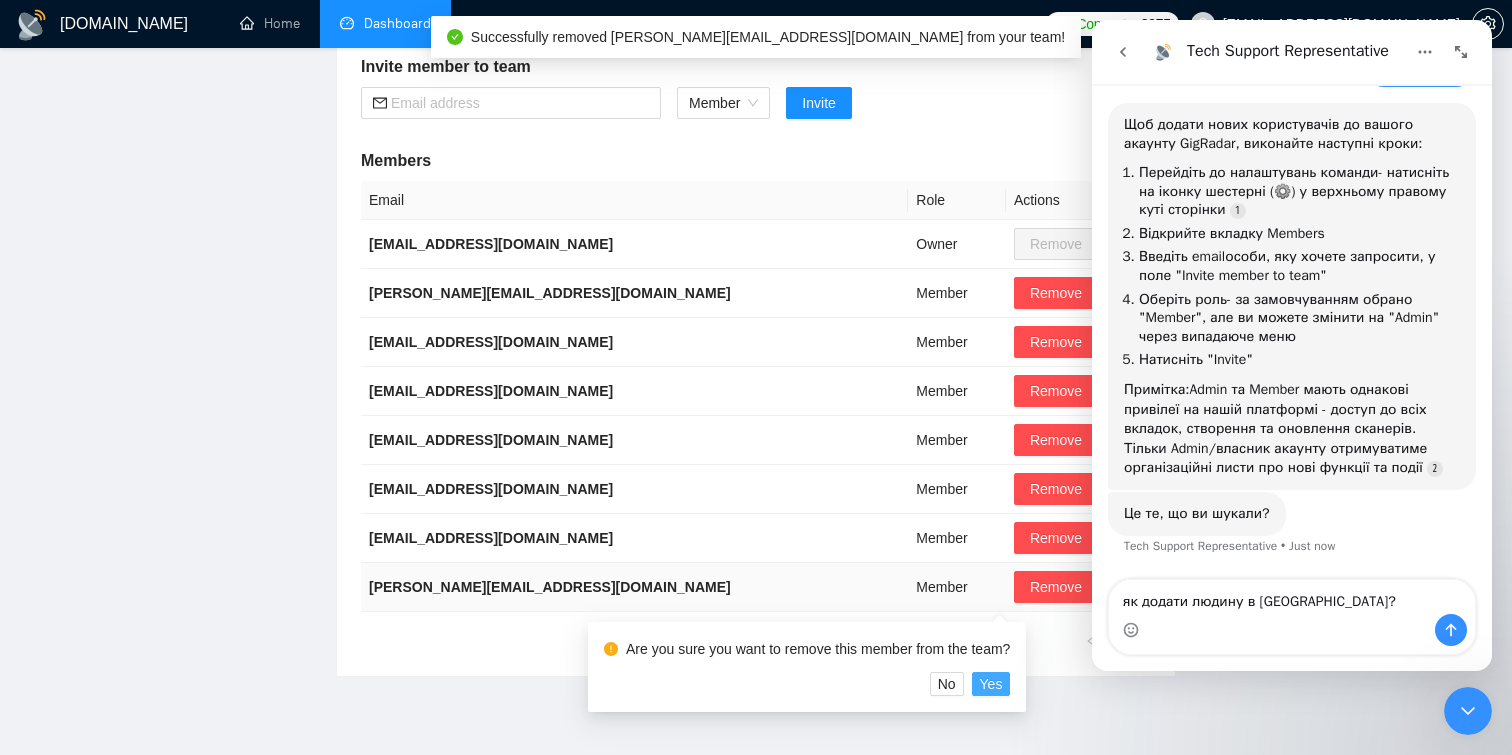 click on "Yes" at bounding box center [991, 684] 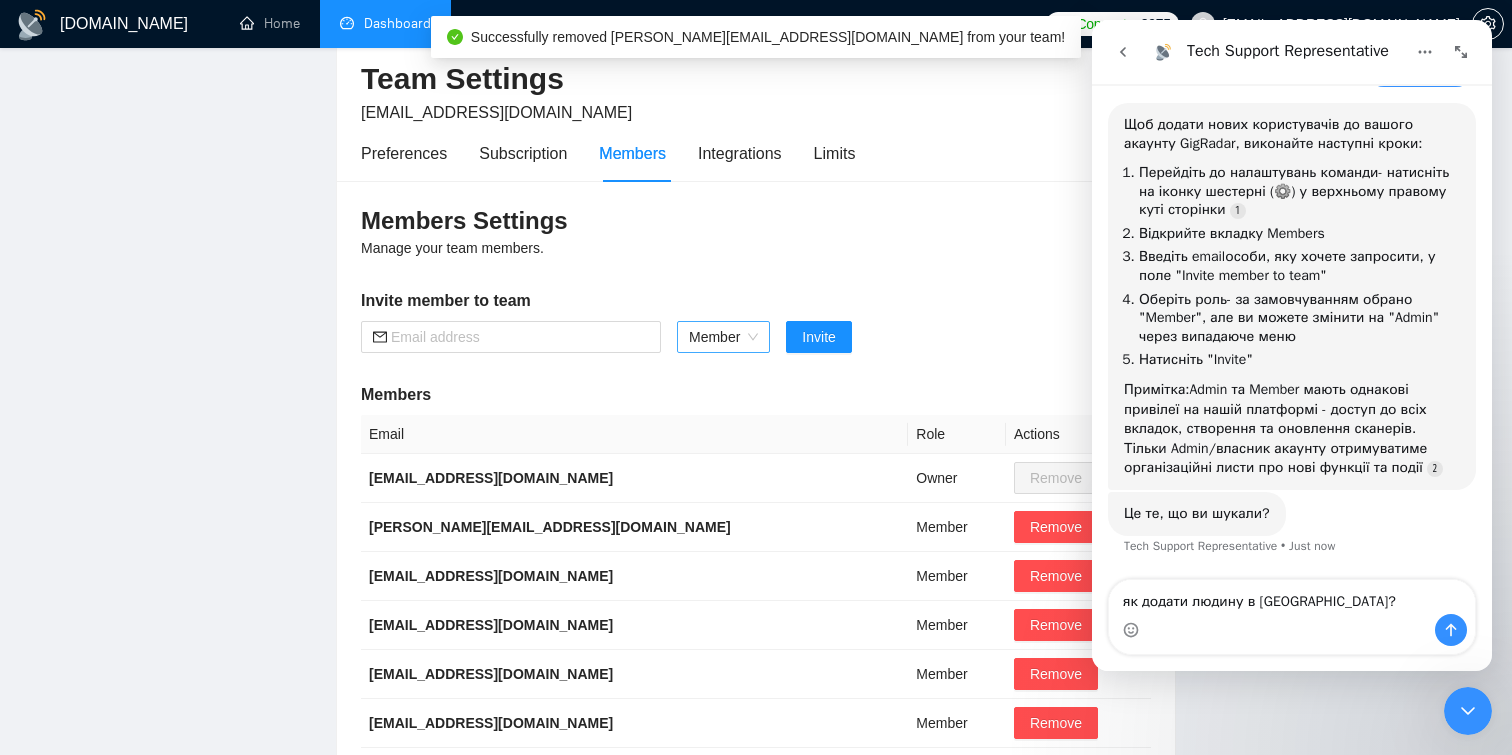scroll, scrollTop: 61, scrollLeft: 0, axis: vertical 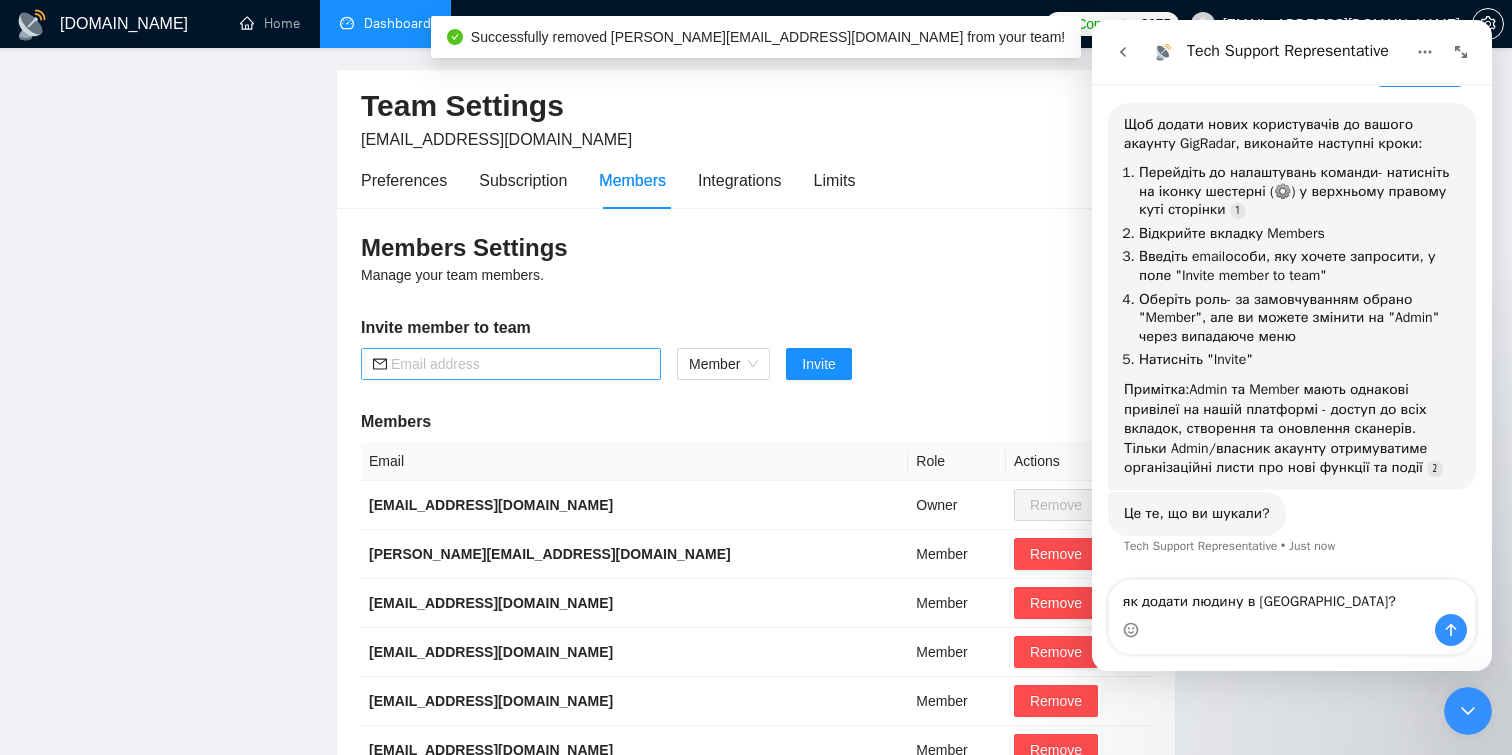 click at bounding box center [520, 364] 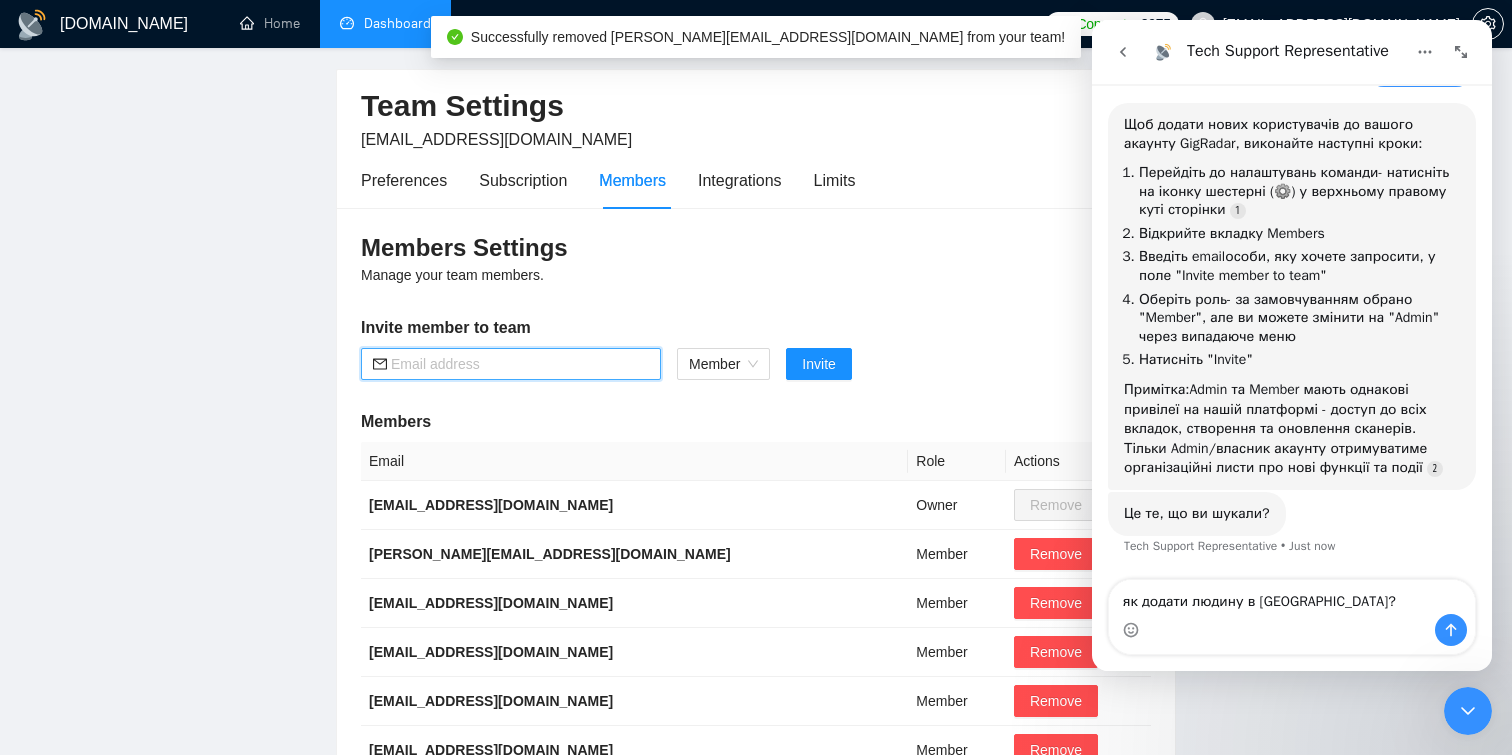 paste on "[PERSON_NAME][EMAIL_ADDRESS][DOMAIN_NAME]" 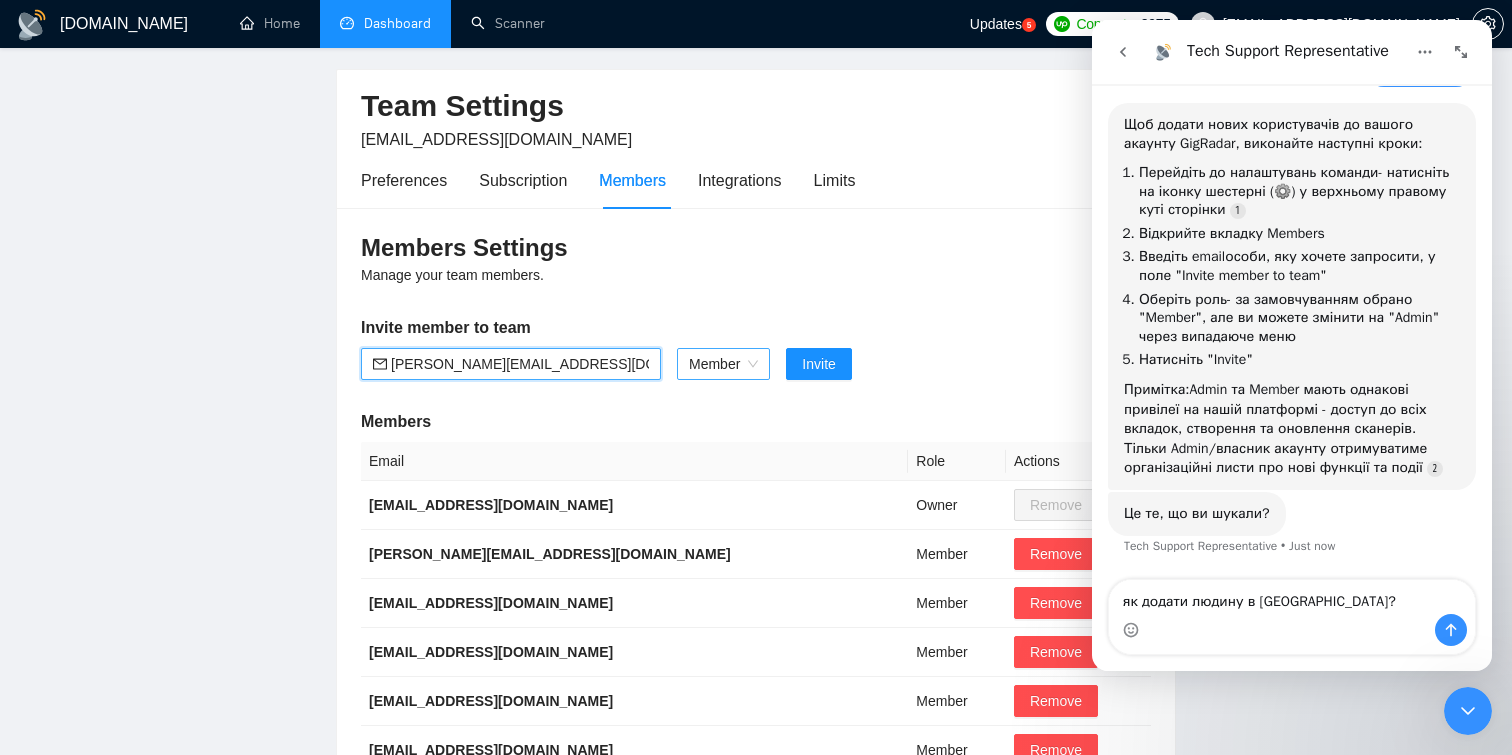 click on "Member" at bounding box center (723, 364) 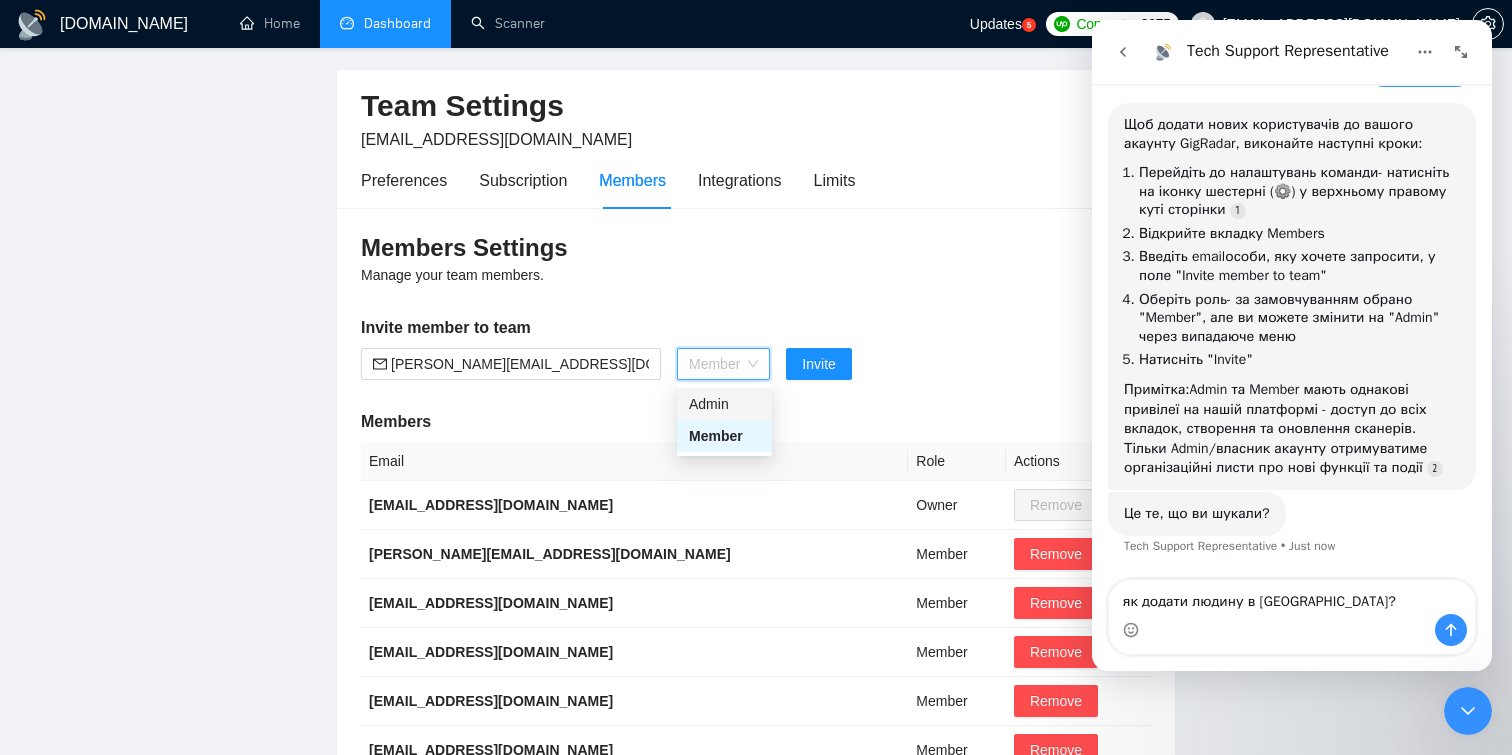 click on "Admin" at bounding box center (724, 404) 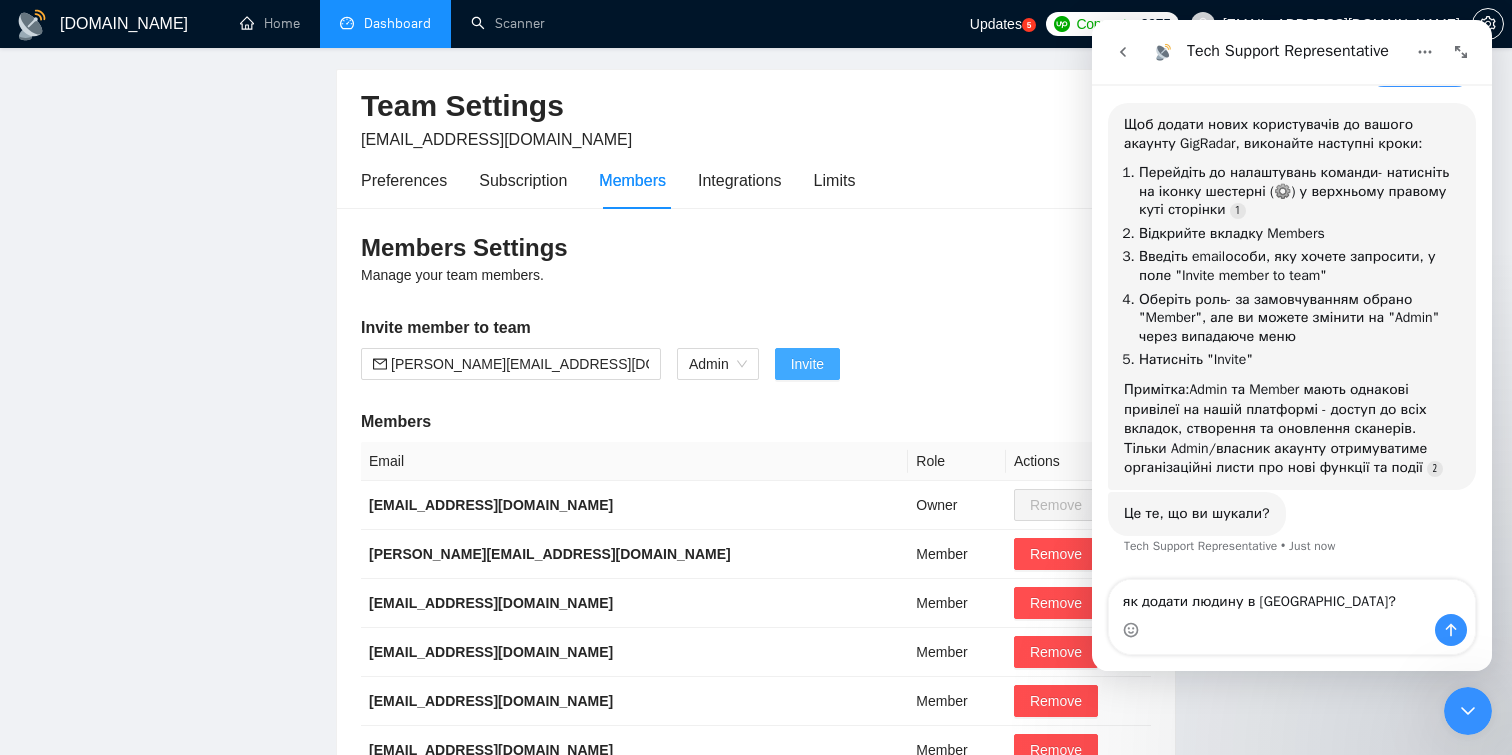 click on "Invite" at bounding box center [807, 364] 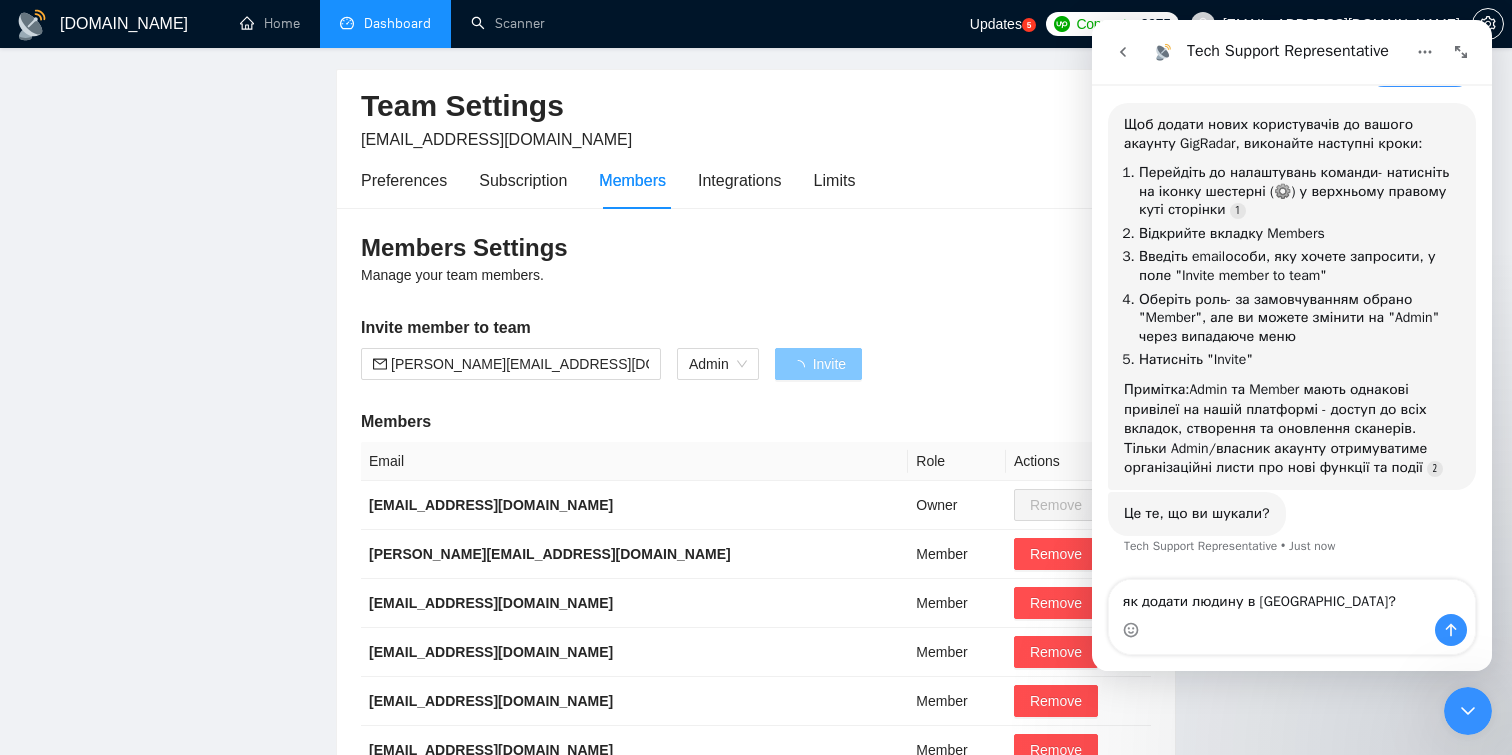 type 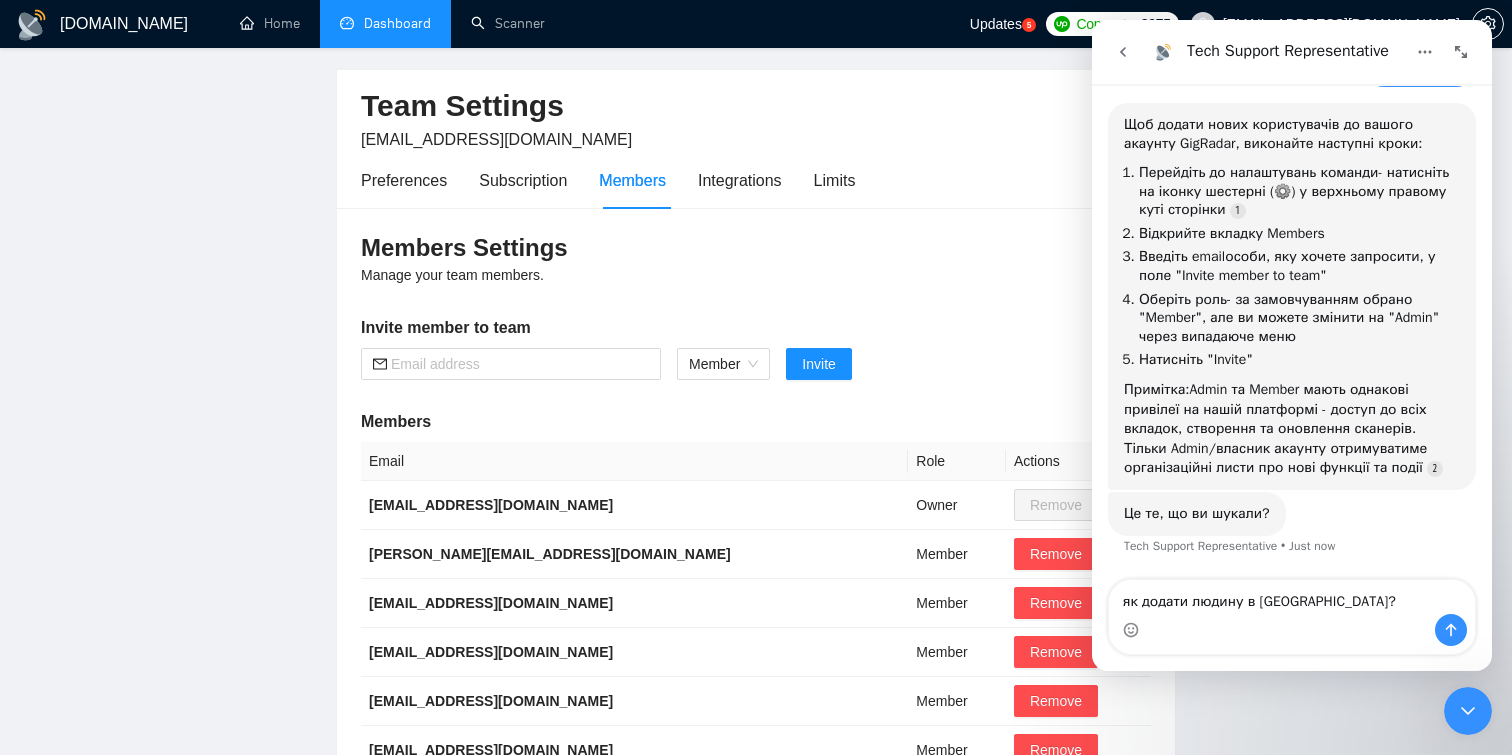 click on "[DOMAIN_NAME] Home Dashboard Scanner Updates
5
Connects: 2975 [EMAIL_ADDRESS][DOMAIN_NAME] Team Settings [EMAIL_ADDRESS][DOMAIN_NAME] Preferences Subscription Members Integrations Limits Members Settings Manage your team members. Invite member to team Member Invite Members Email Role Actions [EMAIL_ADDRESS][DOMAIN_NAME] Owner Remove [PERSON_NAME][EMAIL_ADDRESS][DOMAIN_NAME] Member Remove [EMAIL_ADDRESS][DOMAIN_NAME] Member Remove [EMAIL_ADDRESS][DOMAIN_NAME] Member Remove [EMAIL_ADDRESS][DOMAIN_NAME] Member Remove [EMAIL_ADDRESS][DOMAIN_NAME] Member Remove [EMAIL_ADDRESS][DOMAIN_NAME] Member Remove [PERSON_NAME][EMAIL_ADDRESS][DOMAIN_NAME] Admin Remove 1 [DOMAIN_NAME] 1.21.0 (dev) @vadymhimself   2025 [DOMAIN_NAME] | All Rights Reserved." at bounding box center (756, 515) 